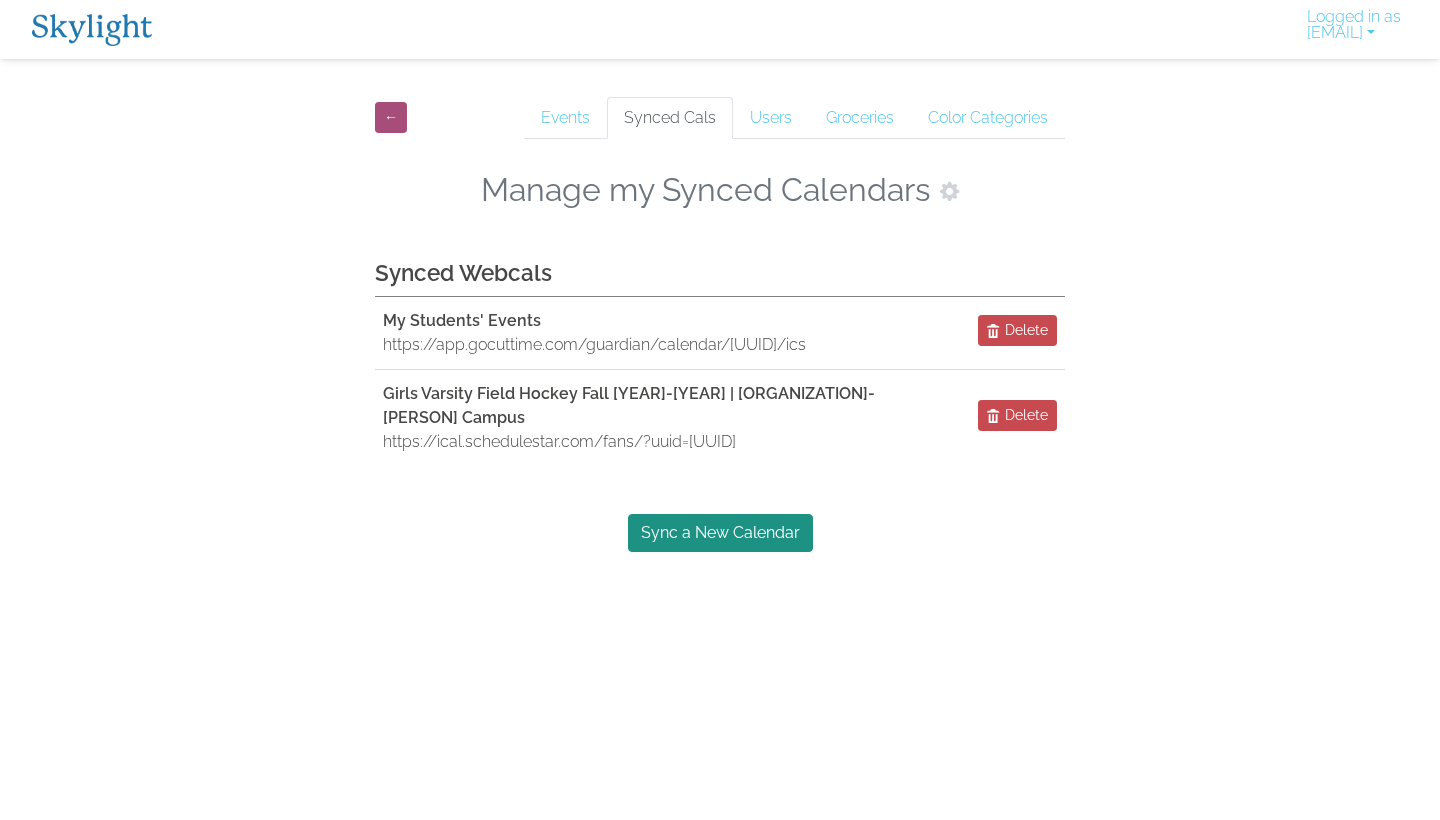scroll, scrollTop: 0, scrollLeft: 0, axis: both 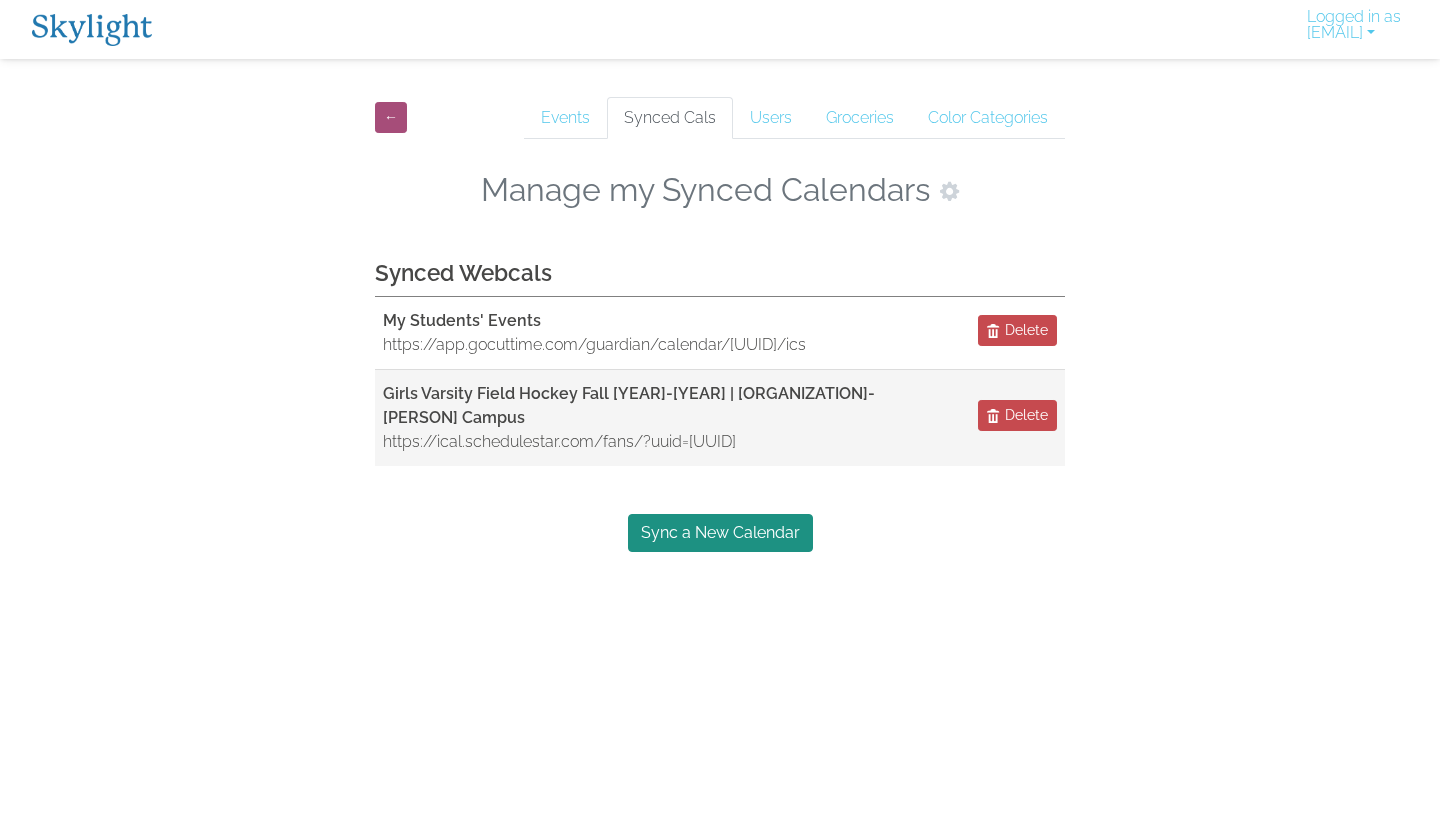 click on "Girls Varsity Field Hockey Fall 2025-2026 | [ORGANIZATION] - [LOCATION]" at bounding box center [662, 406] 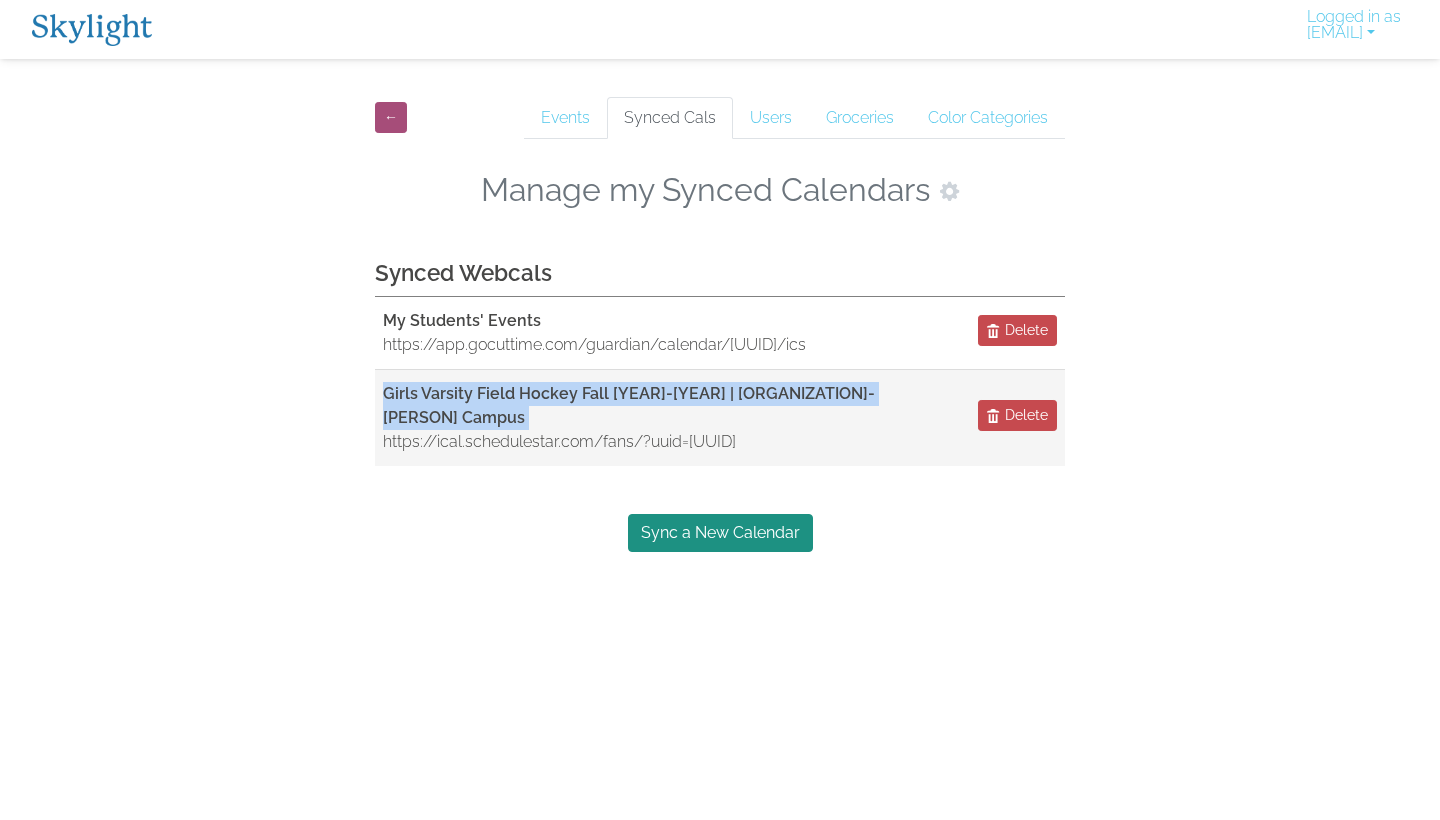 click on "Girls Varsity Field Hockey Fall 2025-2026 | [ORGANIZATION] - [LOCATION]" at bounding box center (662, 406) 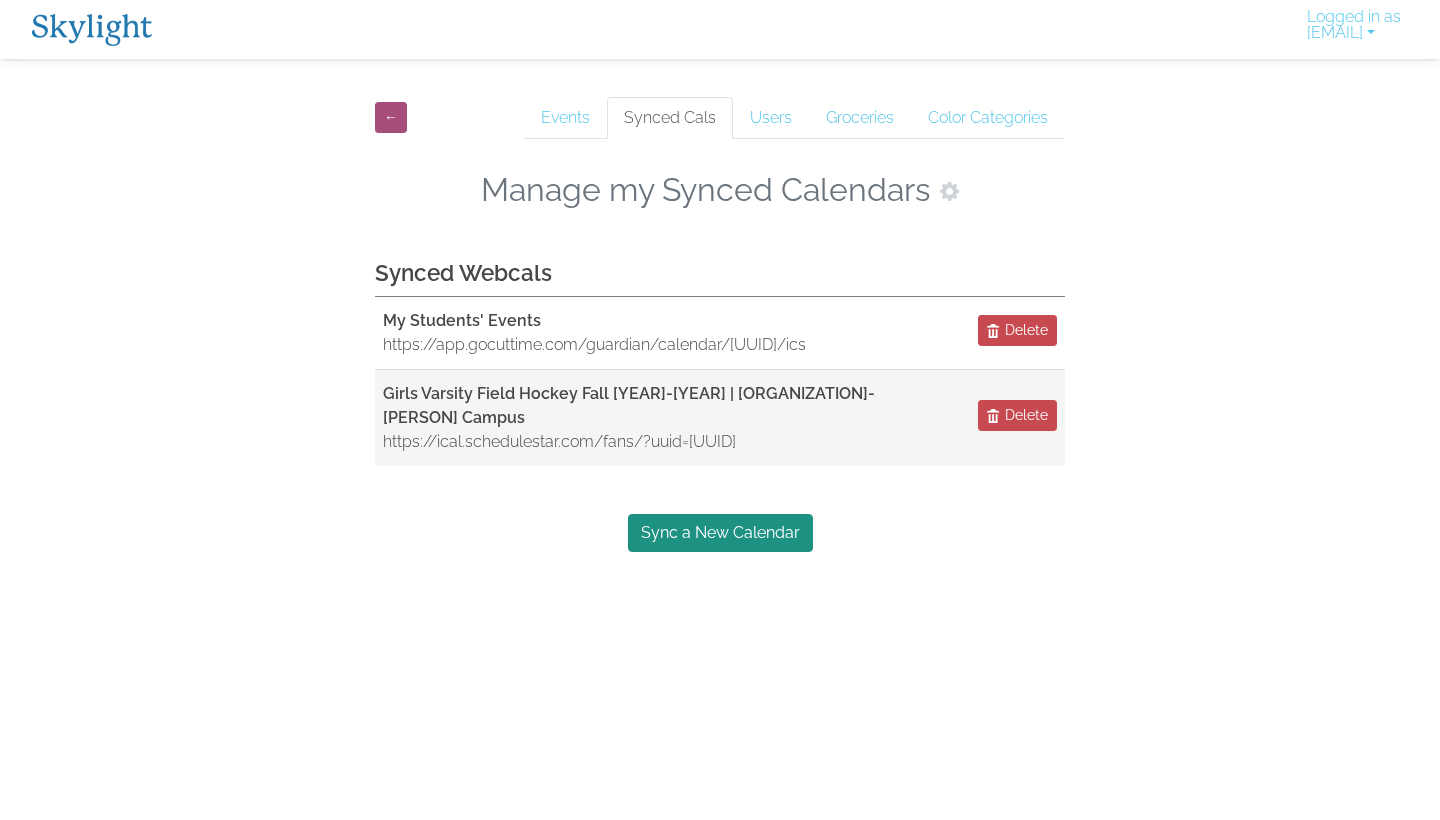 click on "https://ical.schedulestar.com/fans/?uuid=[UUID]" at bounding box center (662, 442) 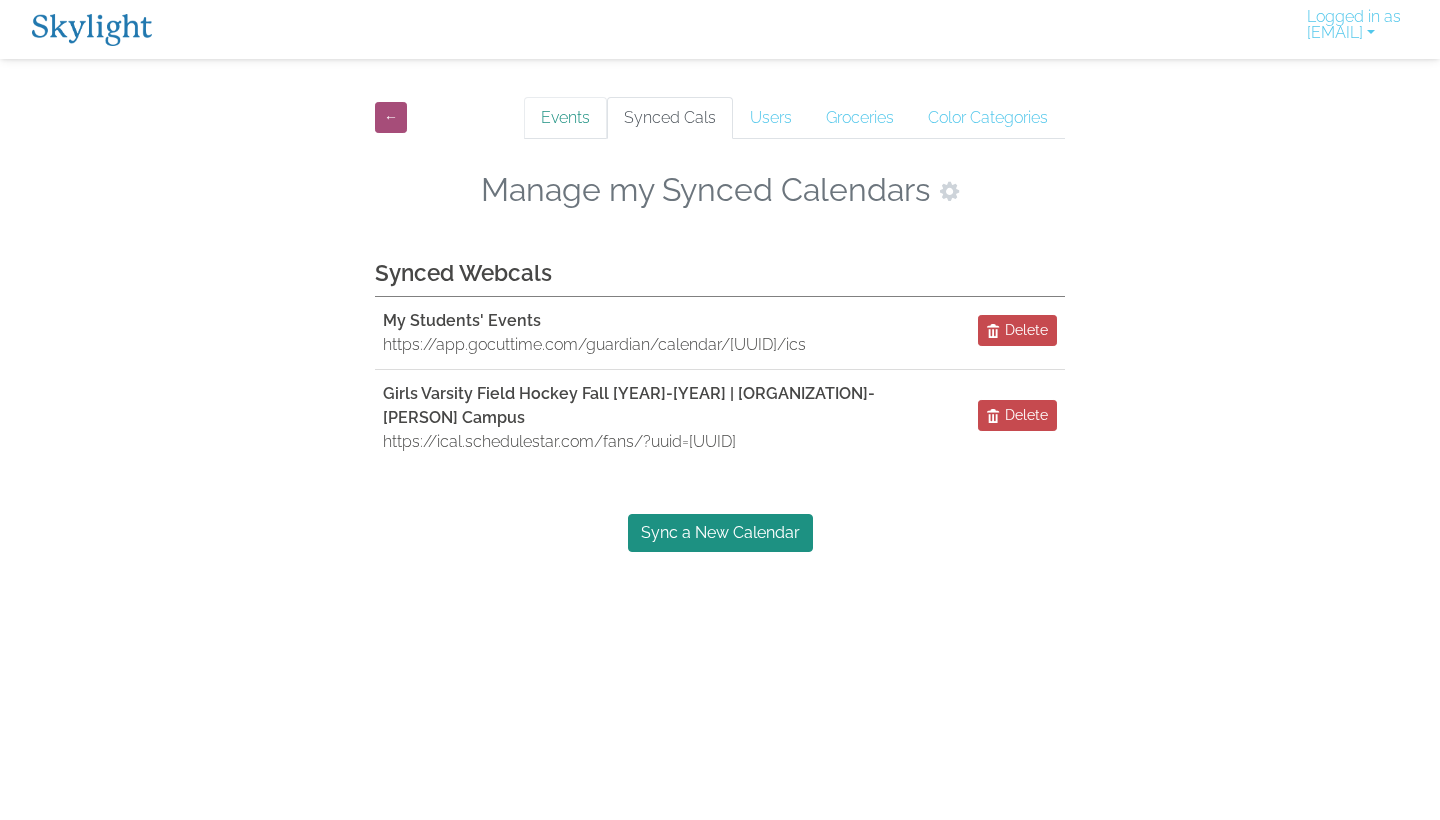 click on "Events" at bounding box center [565, 118] 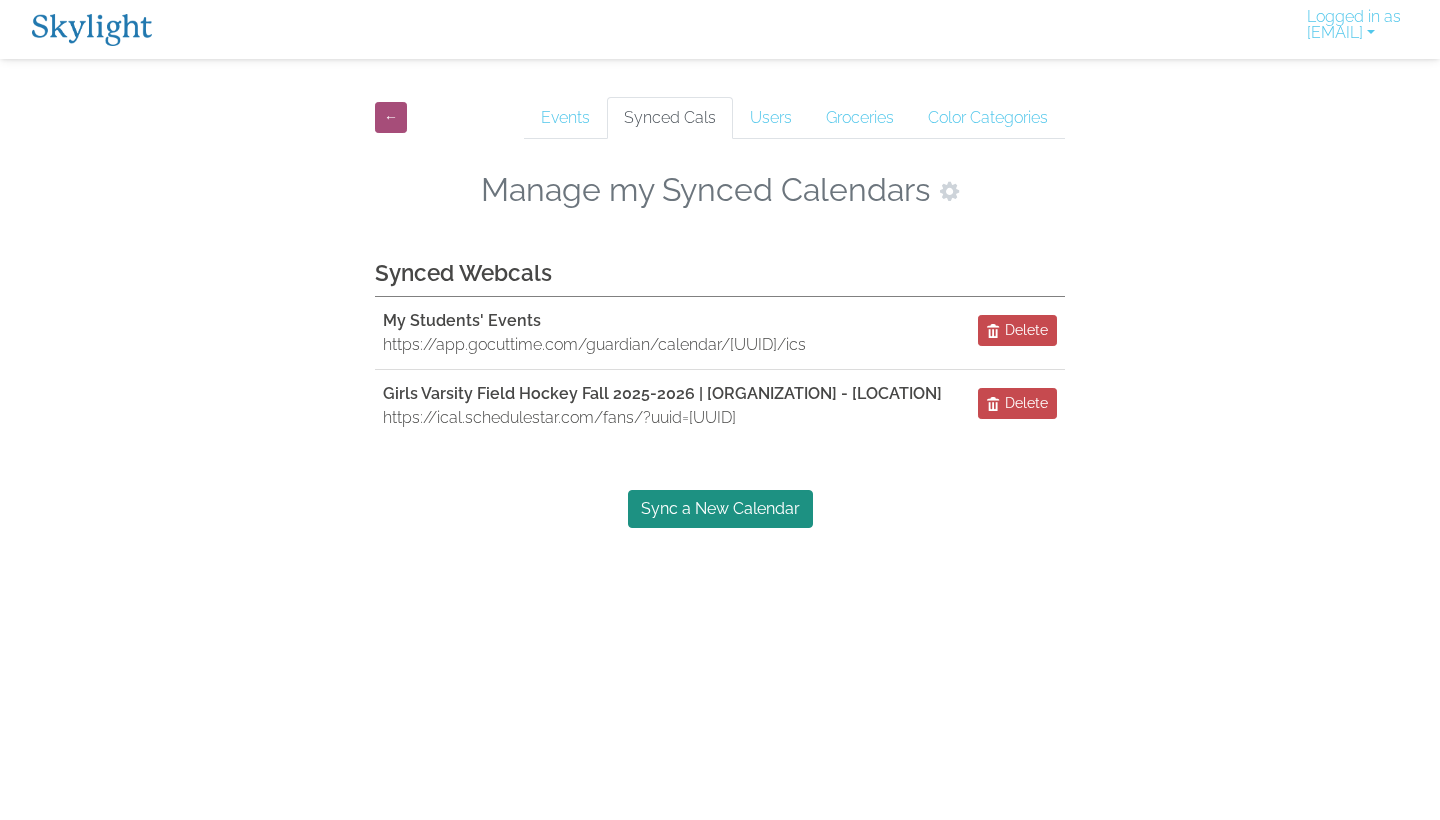 scroll, scrollTop: 0, scrollLeft: 0, axis: both 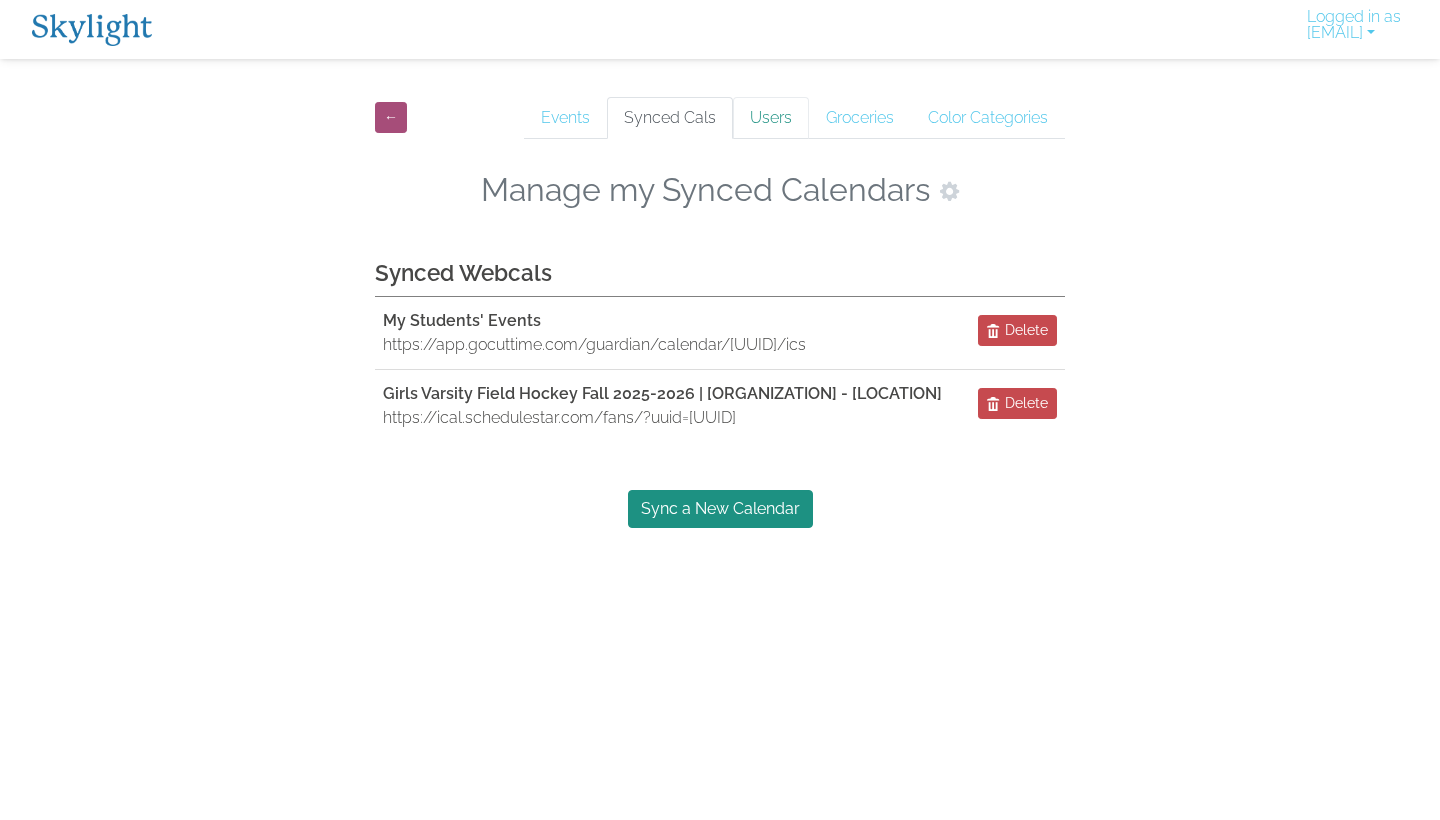 click on "Users" at bounding box center (771, 118) 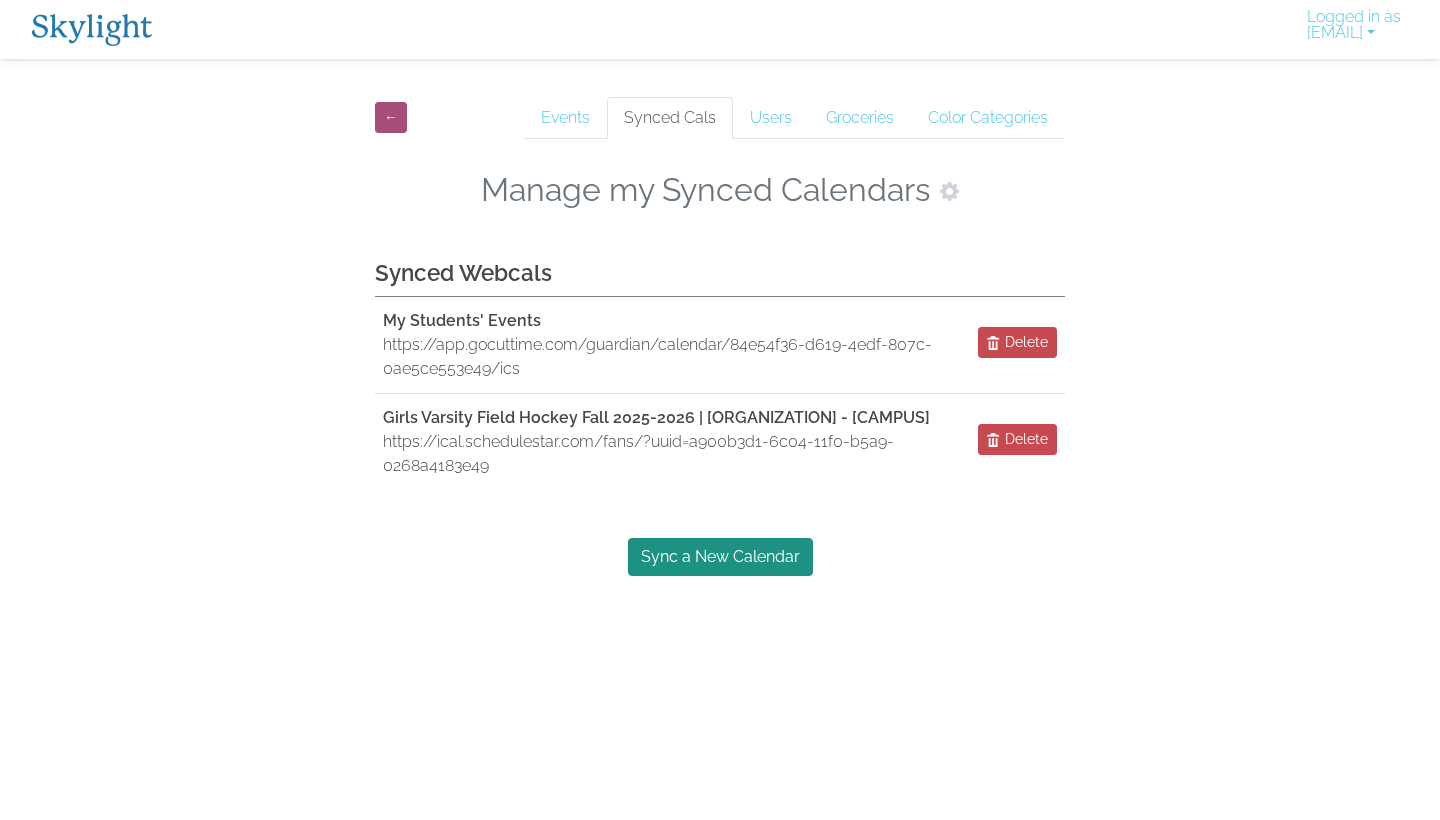 scroll, scrollTop: 0, scrollLeft: 0, axis: both 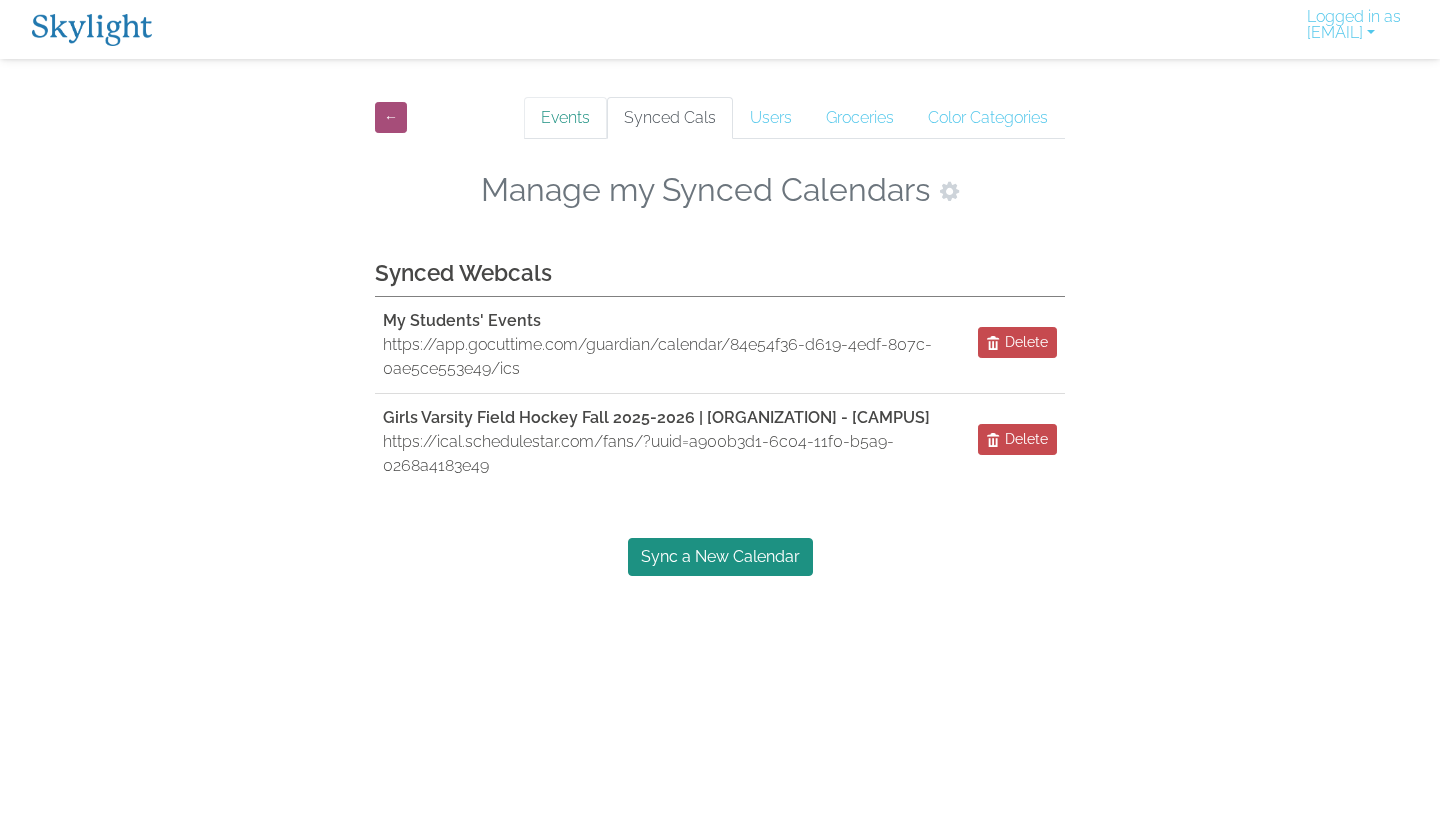 click on "Events" at bounding box center [565, 118] 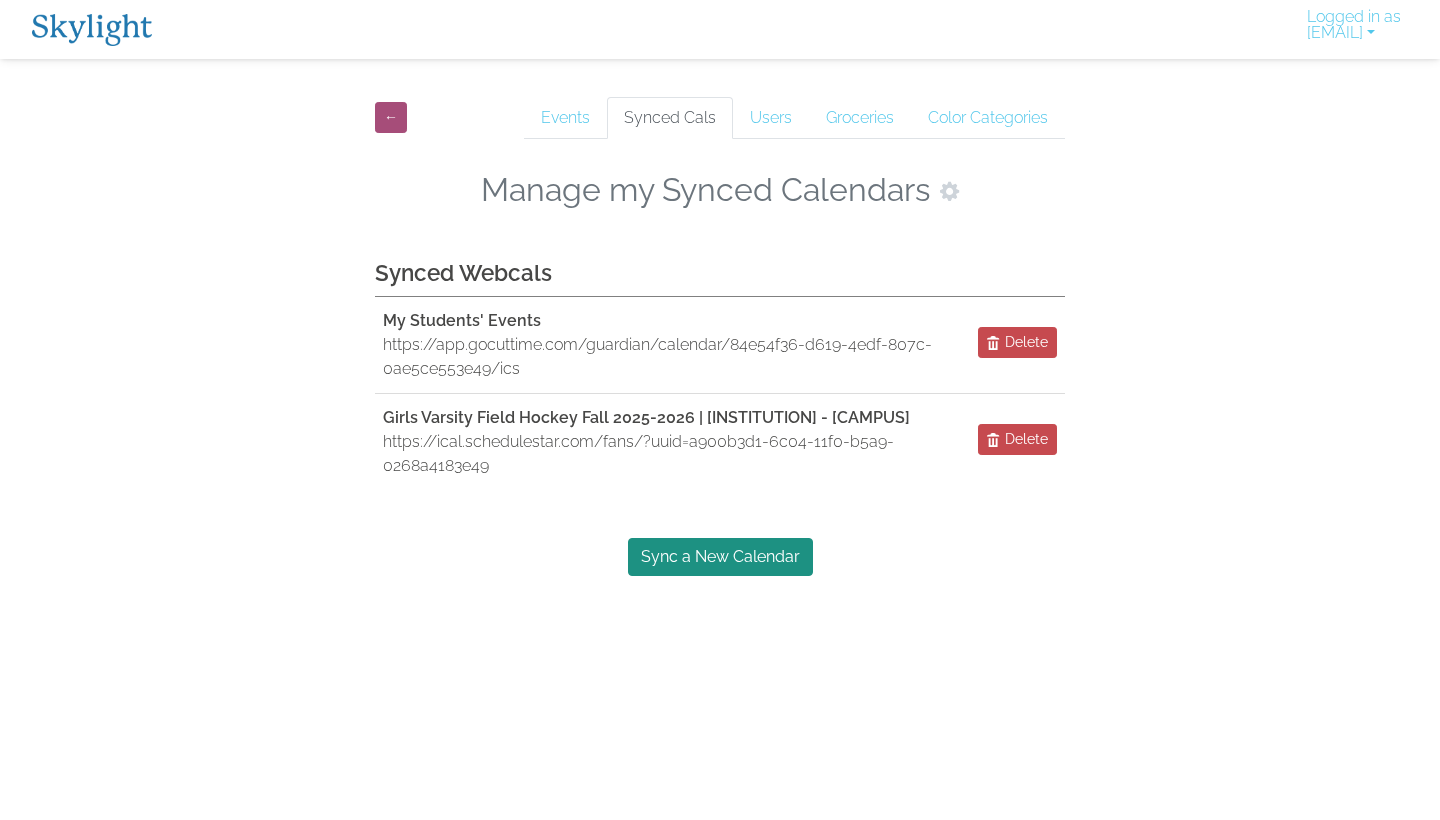 scroll, scrollTop: 0, scrollLeft: 0, axis: both 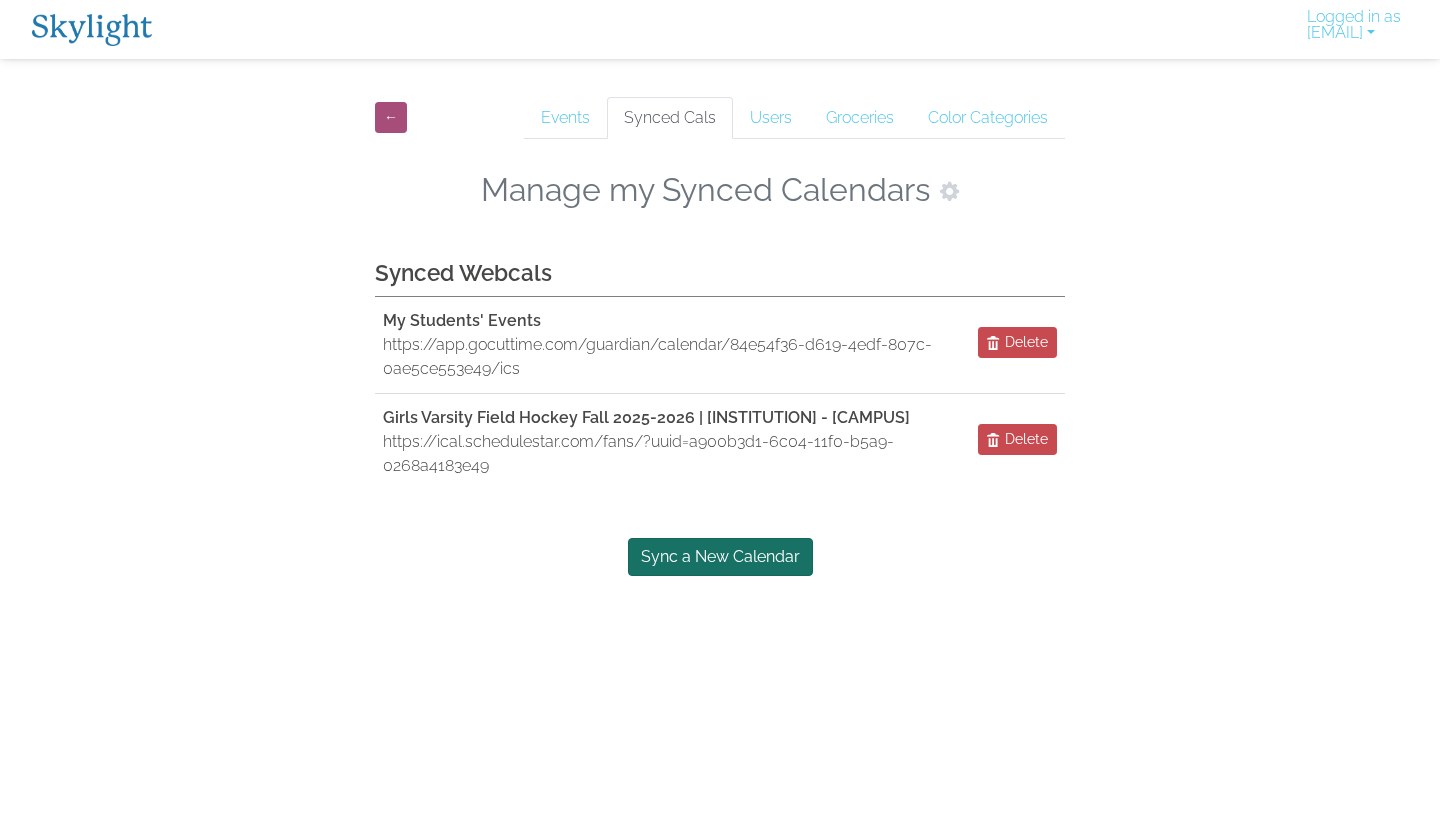 click on "Sync a New Calendar" at bounding box center (720, 557) 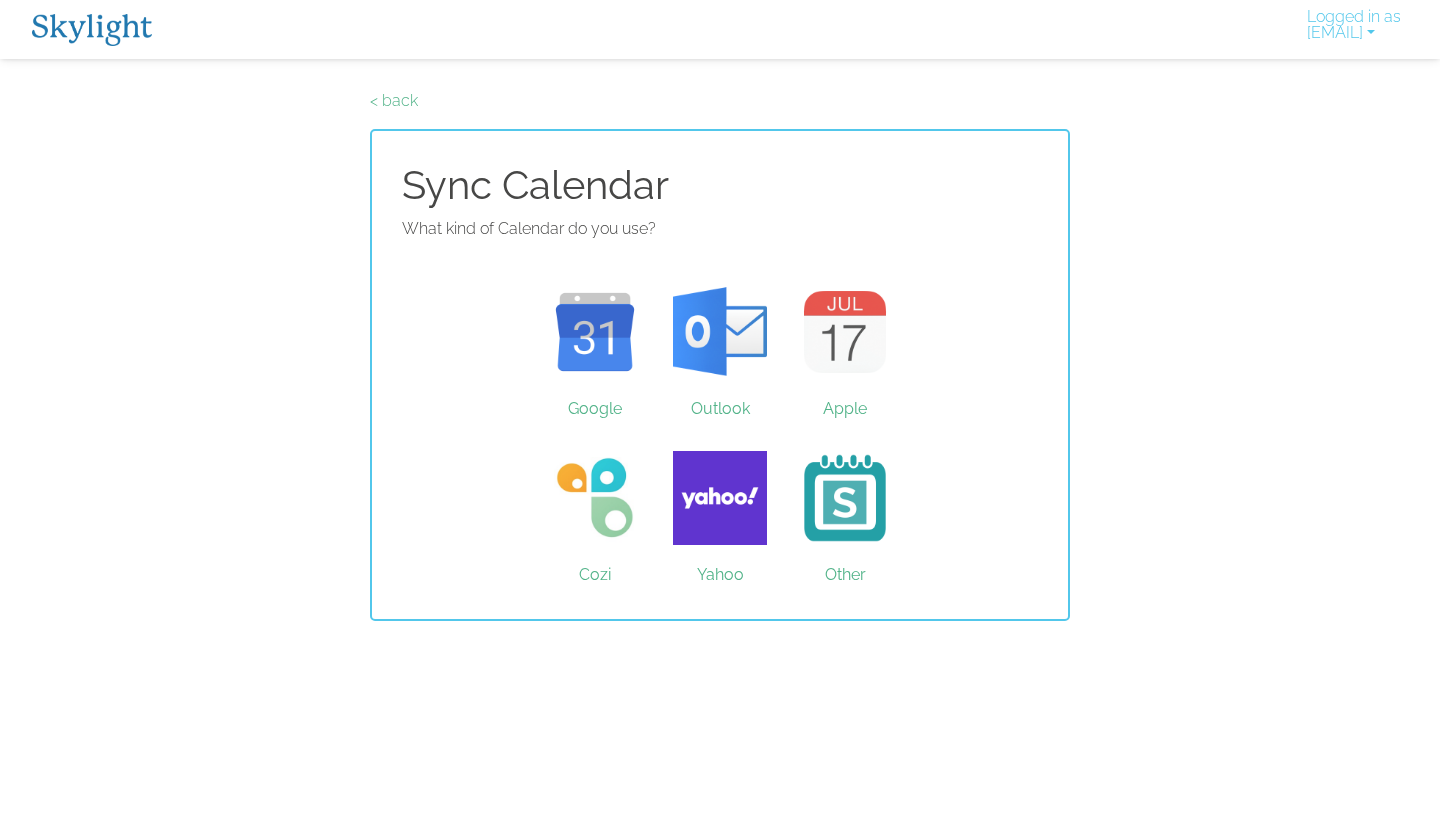 scroll, scrollTop: 0, scrollLeft: 0, axis: both 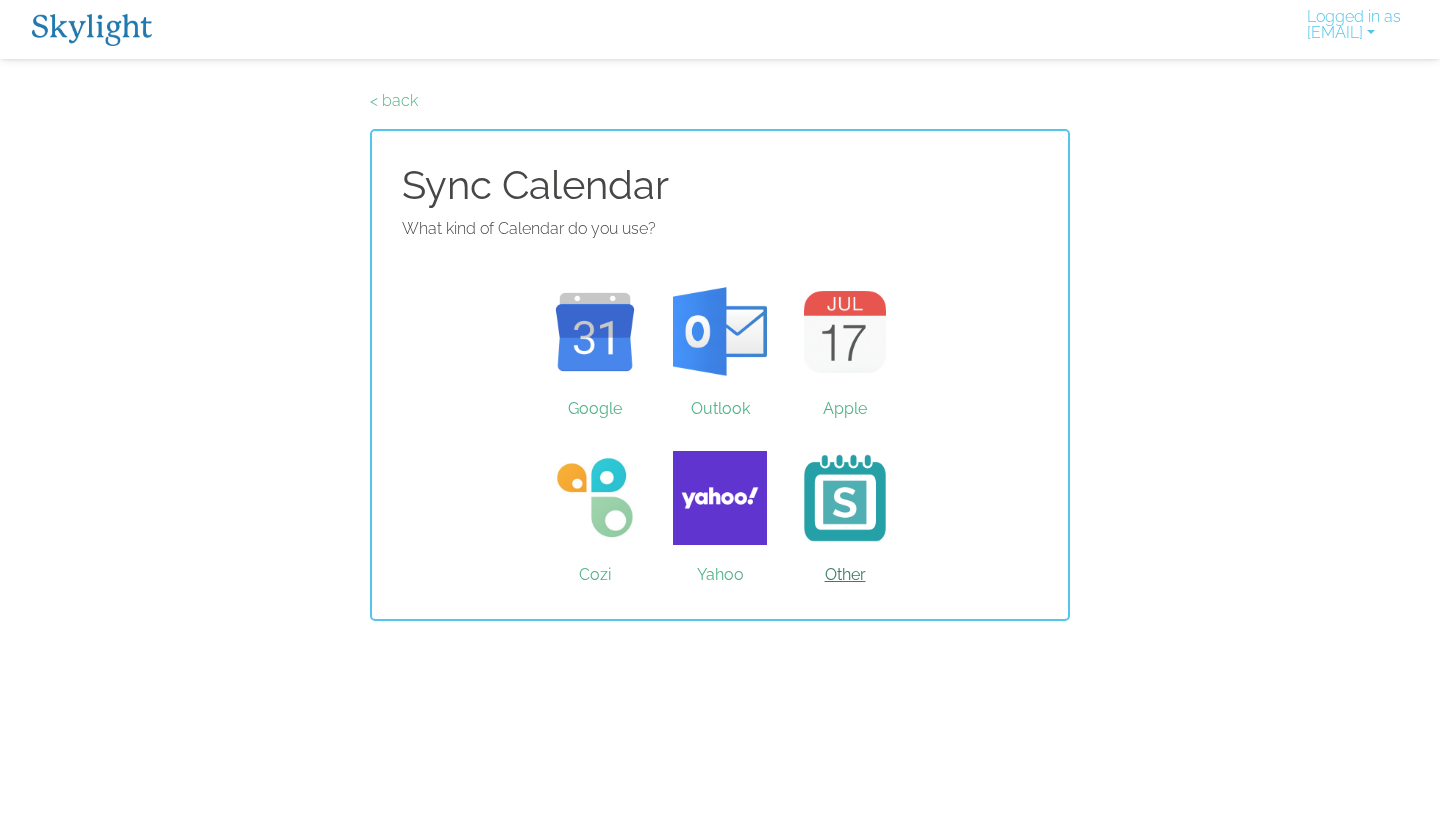 click on "Other" at bounding box center (845, 498) 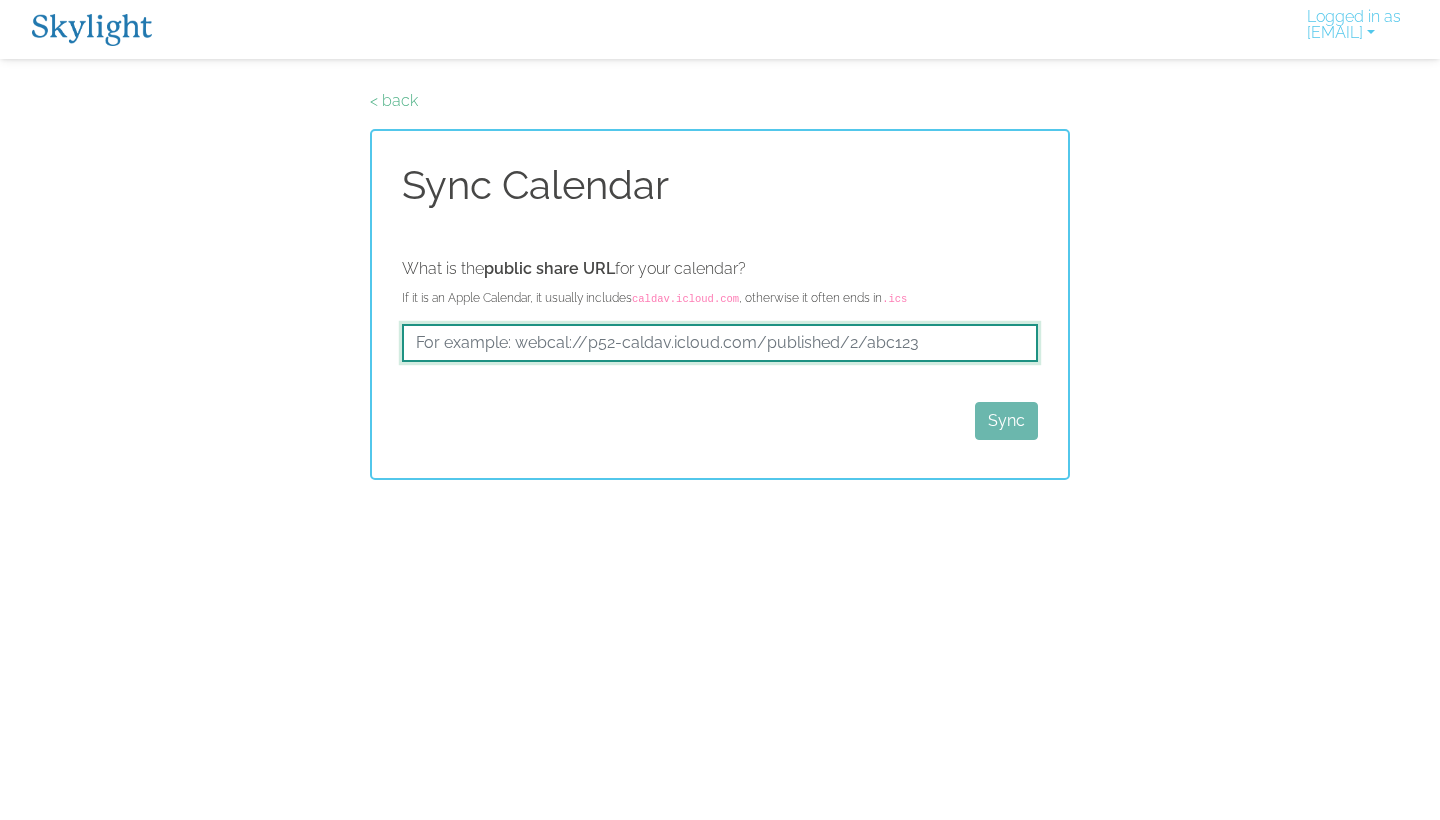 click at bounding box center (720, 343) 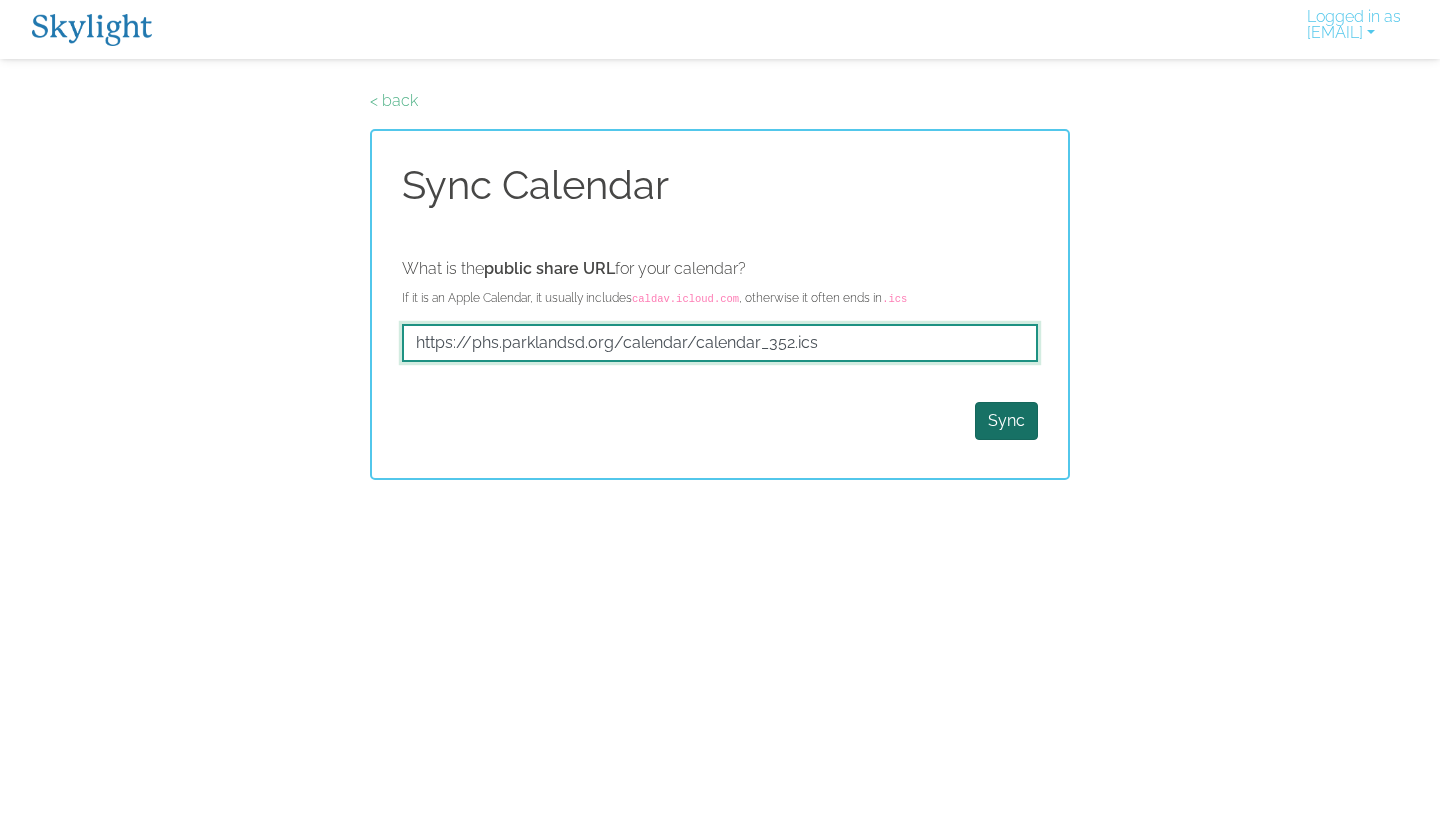 type on "https://phs.parklandsd.org/calendar/calendar_352.ics" 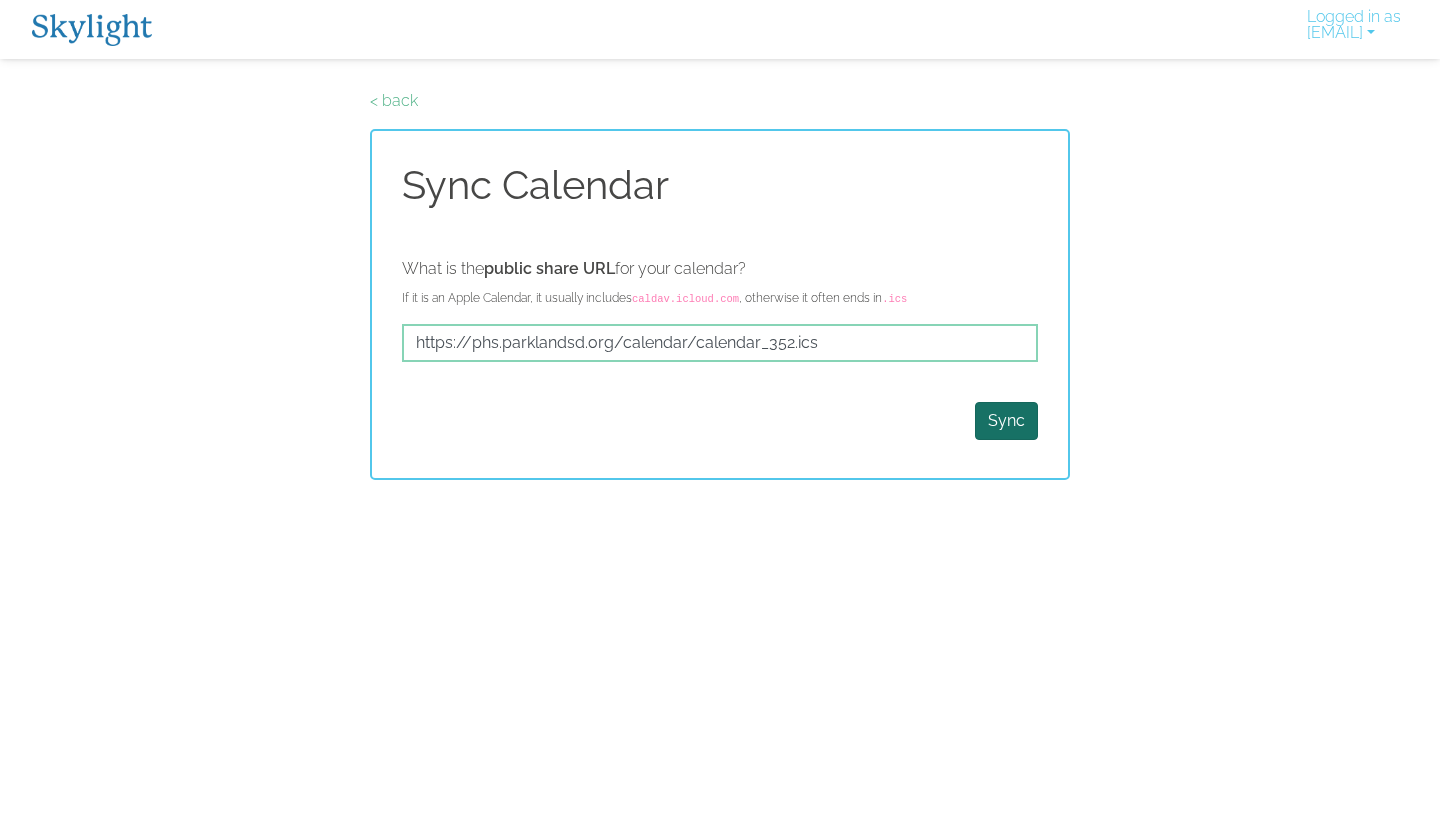click on "Sync" at bounding box center (1006, 421) 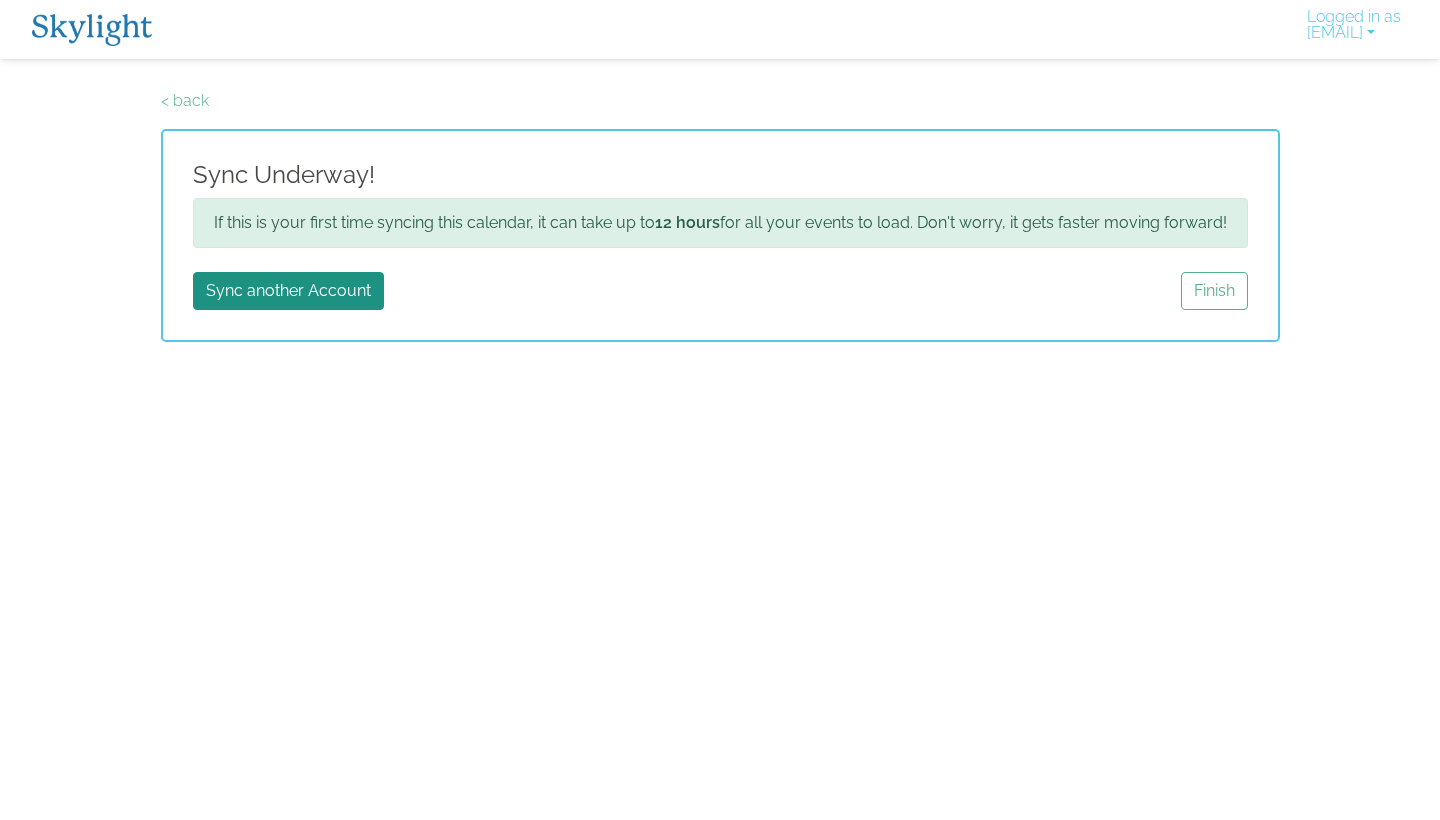 scroll, scrollTop: 0, scrollLeft: 0, axis: both 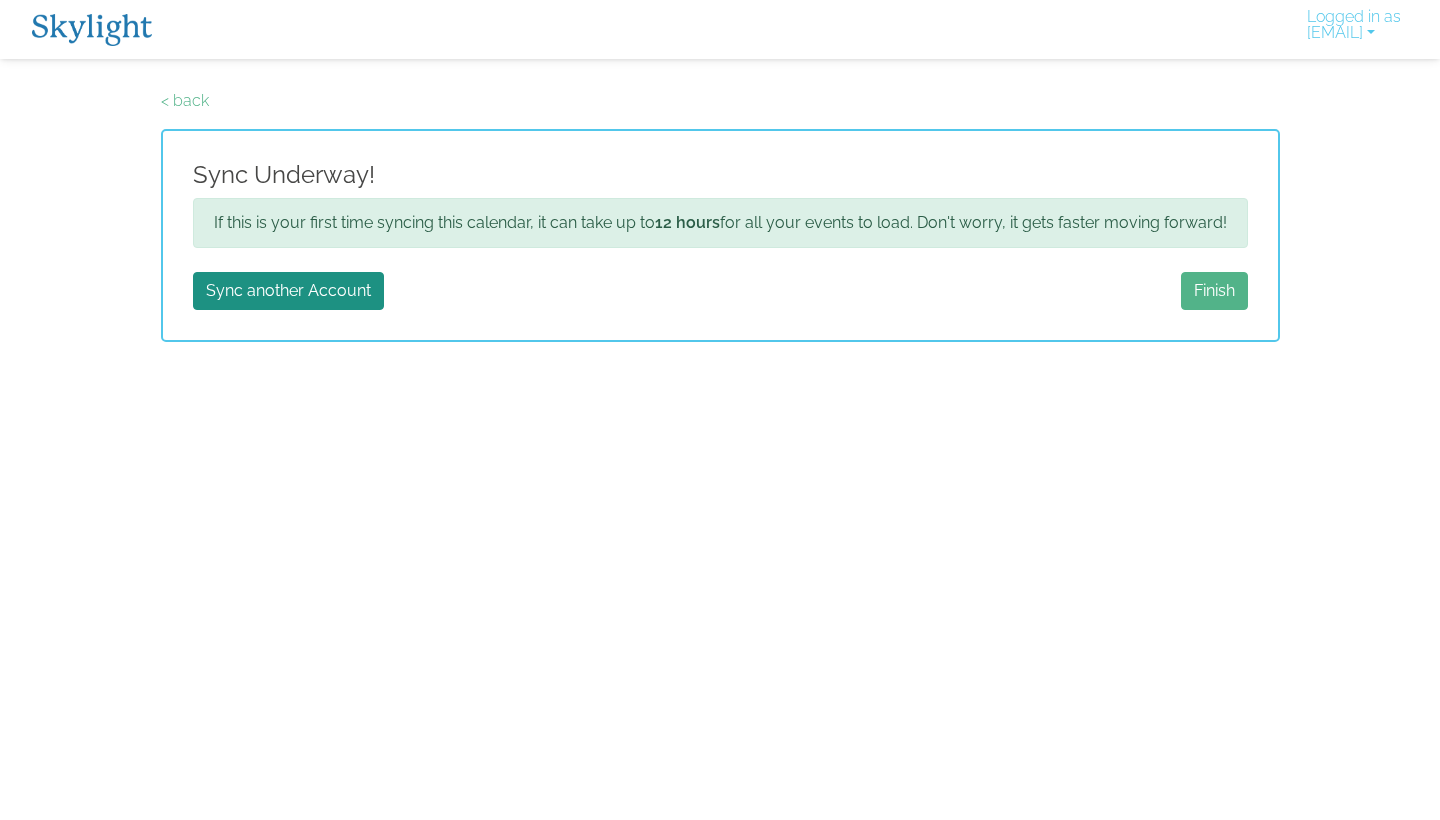 click on "Finish" at bounding box center (1214, 291) 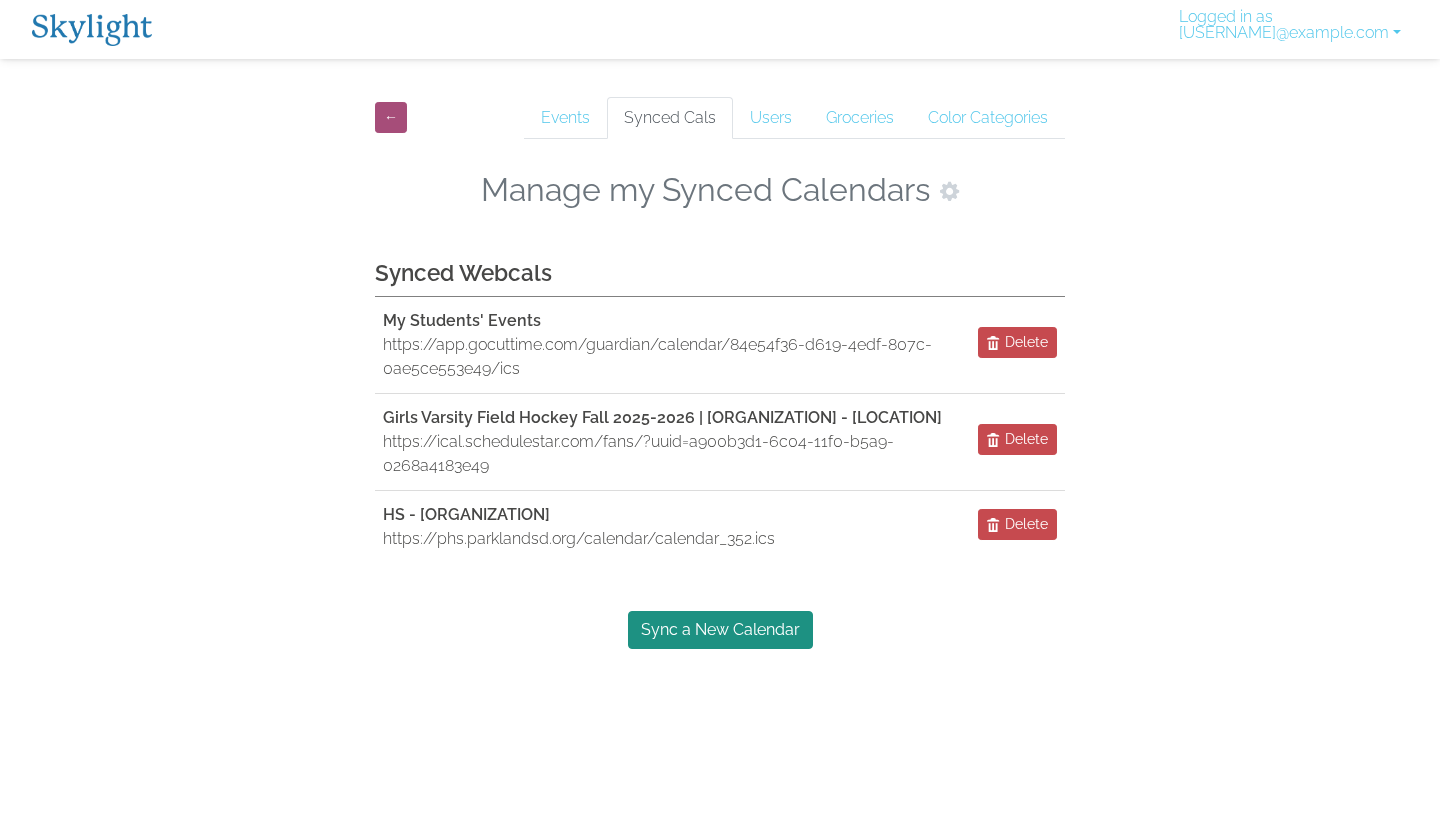 scroll, scrollTop: 0, scrollLeft: 0, axis: both 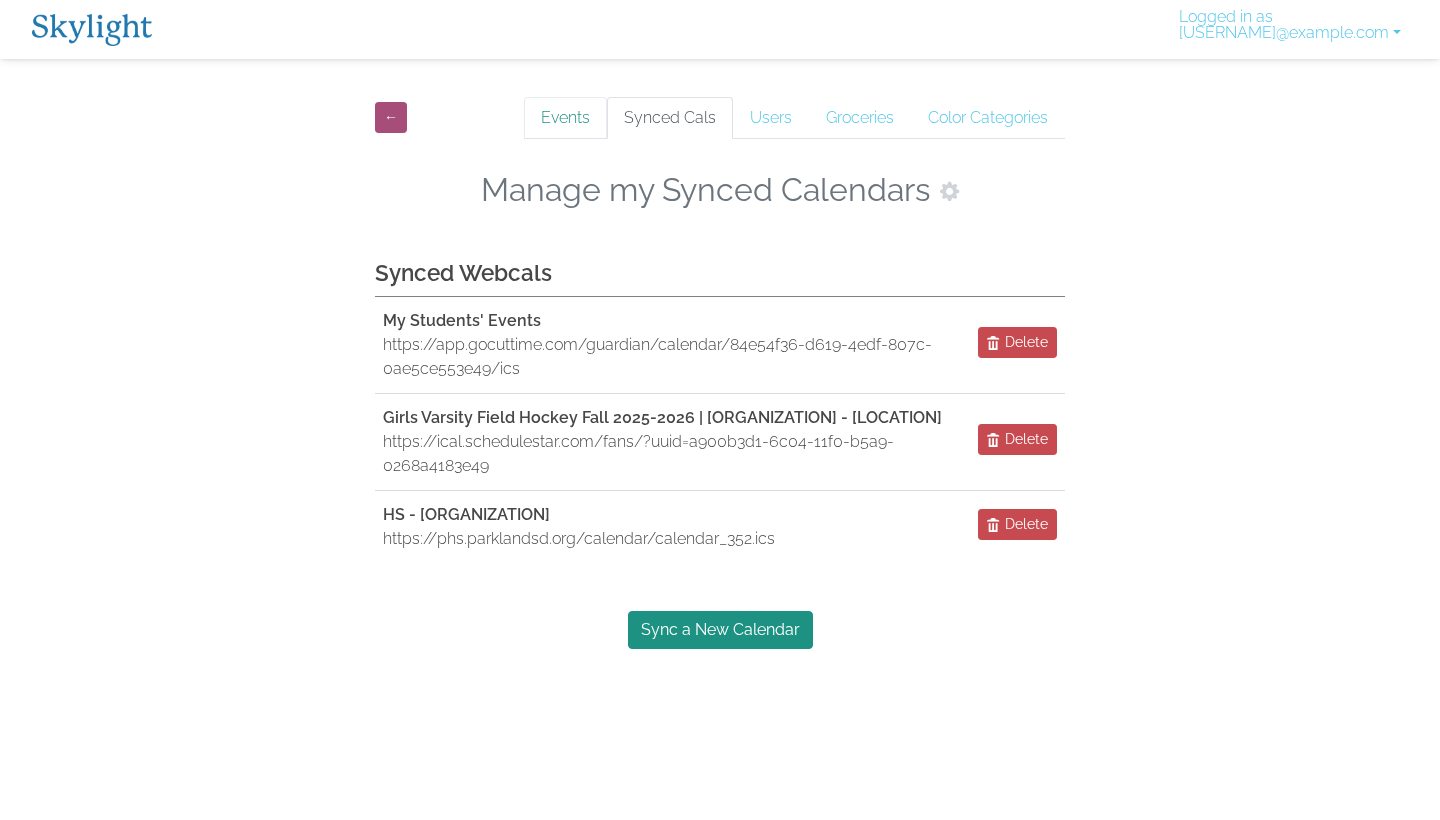 click on "Events" at bounding box center [565, 118] 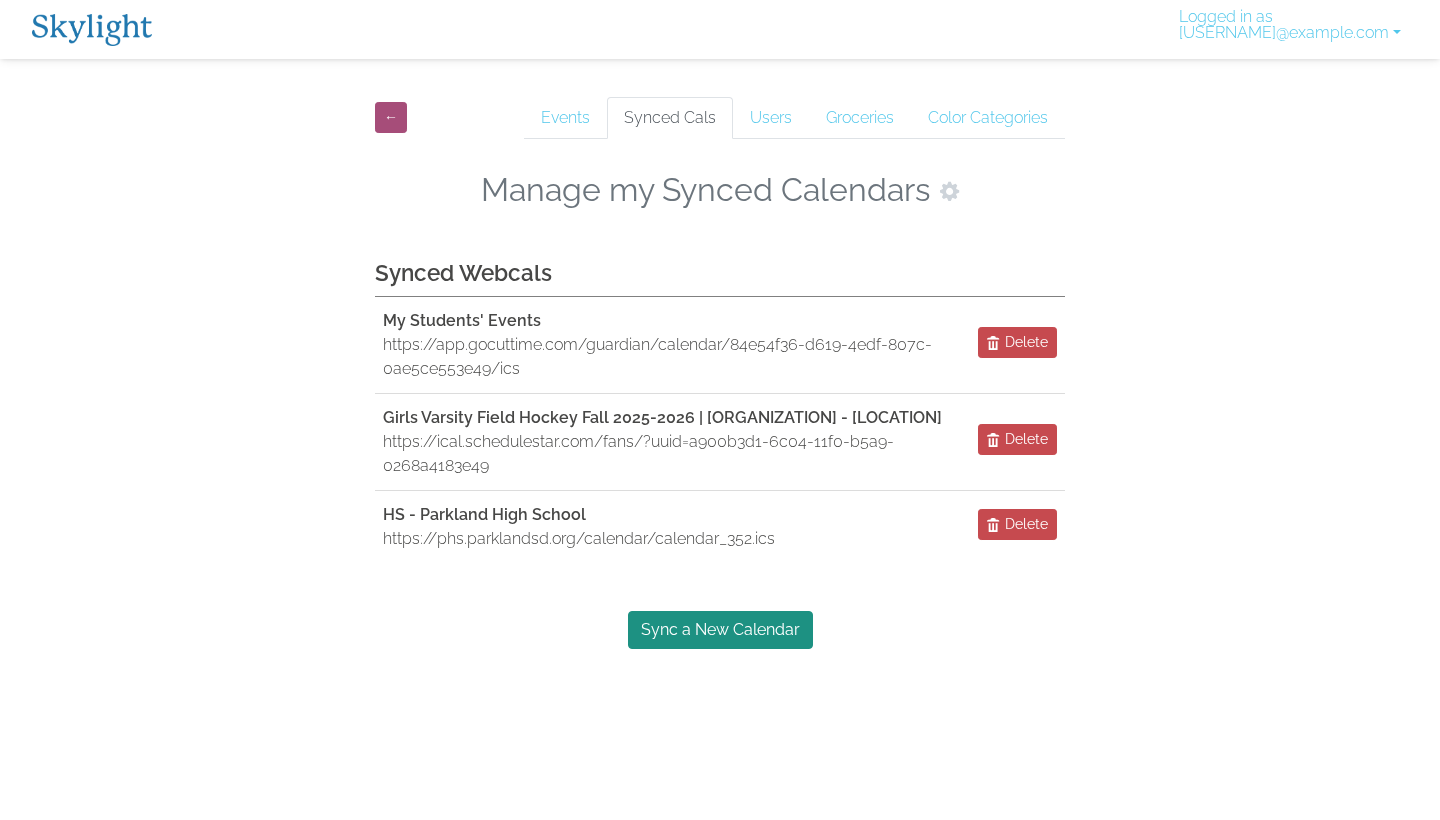 scroll, scrollTop: 0, scrollLeft: 0, axis: both 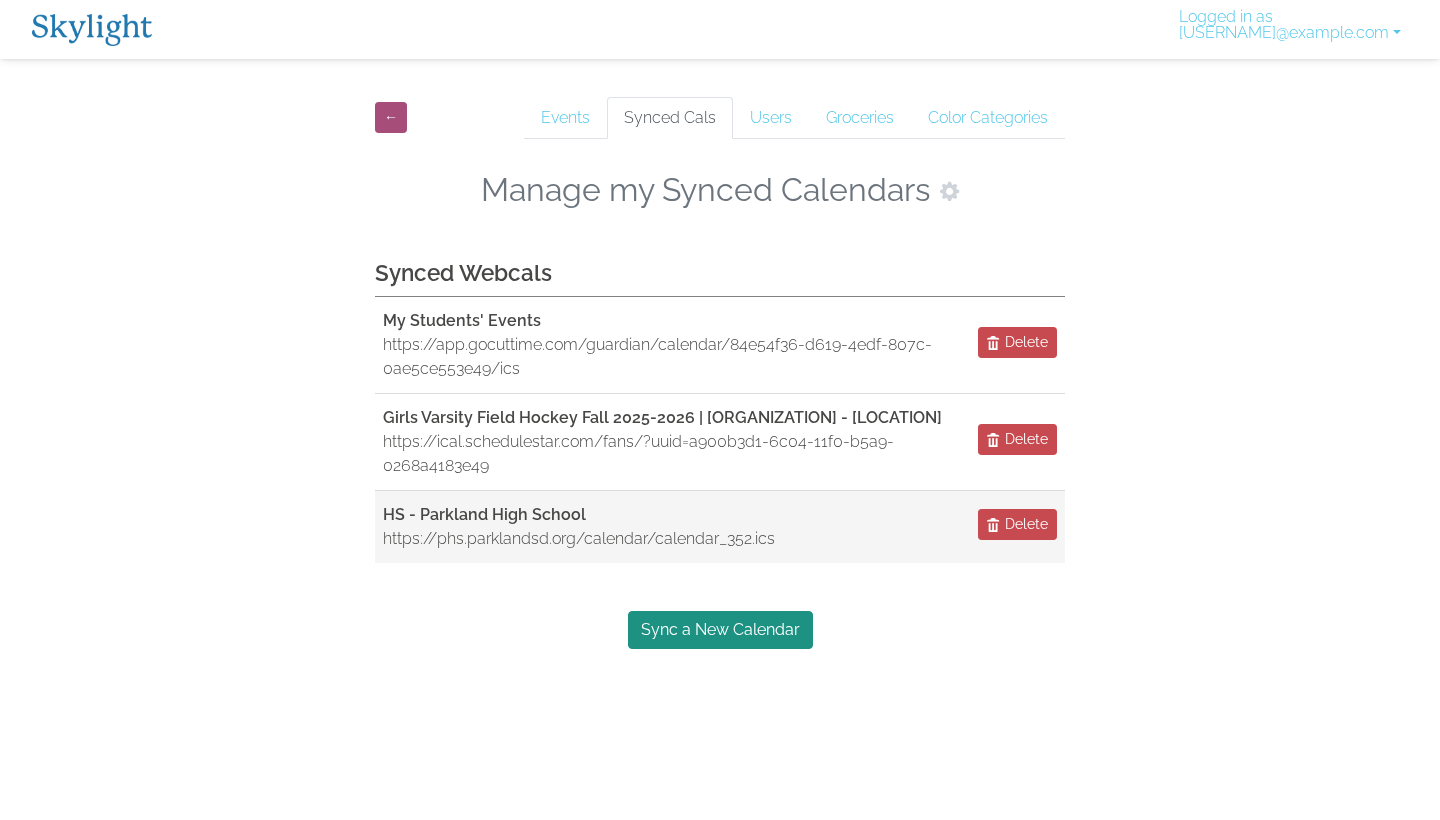 click on "HS - Parkland High School" at bounding box center (579, 515) 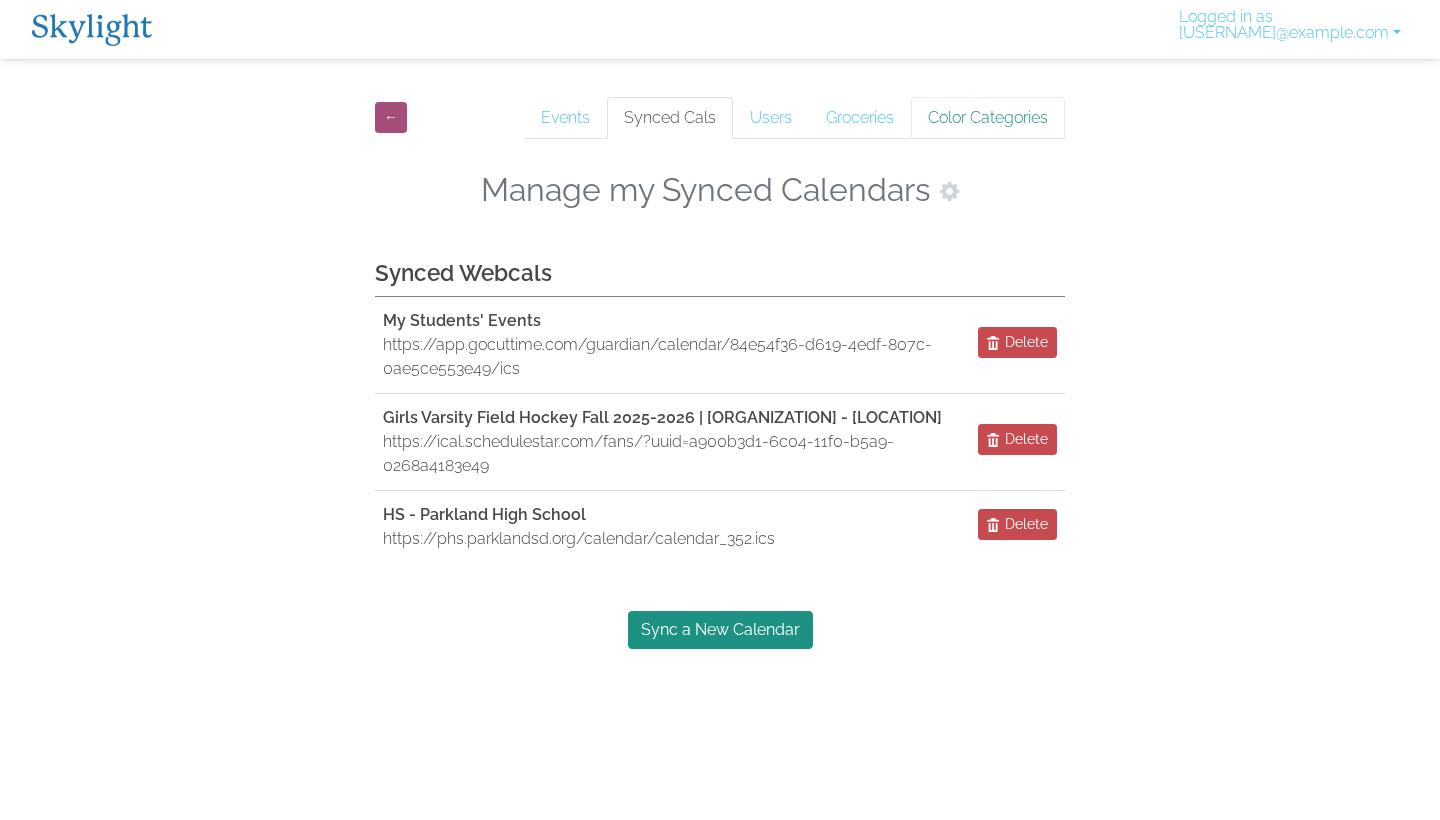 click on "Color Categories" at bounding box center (988, 118) 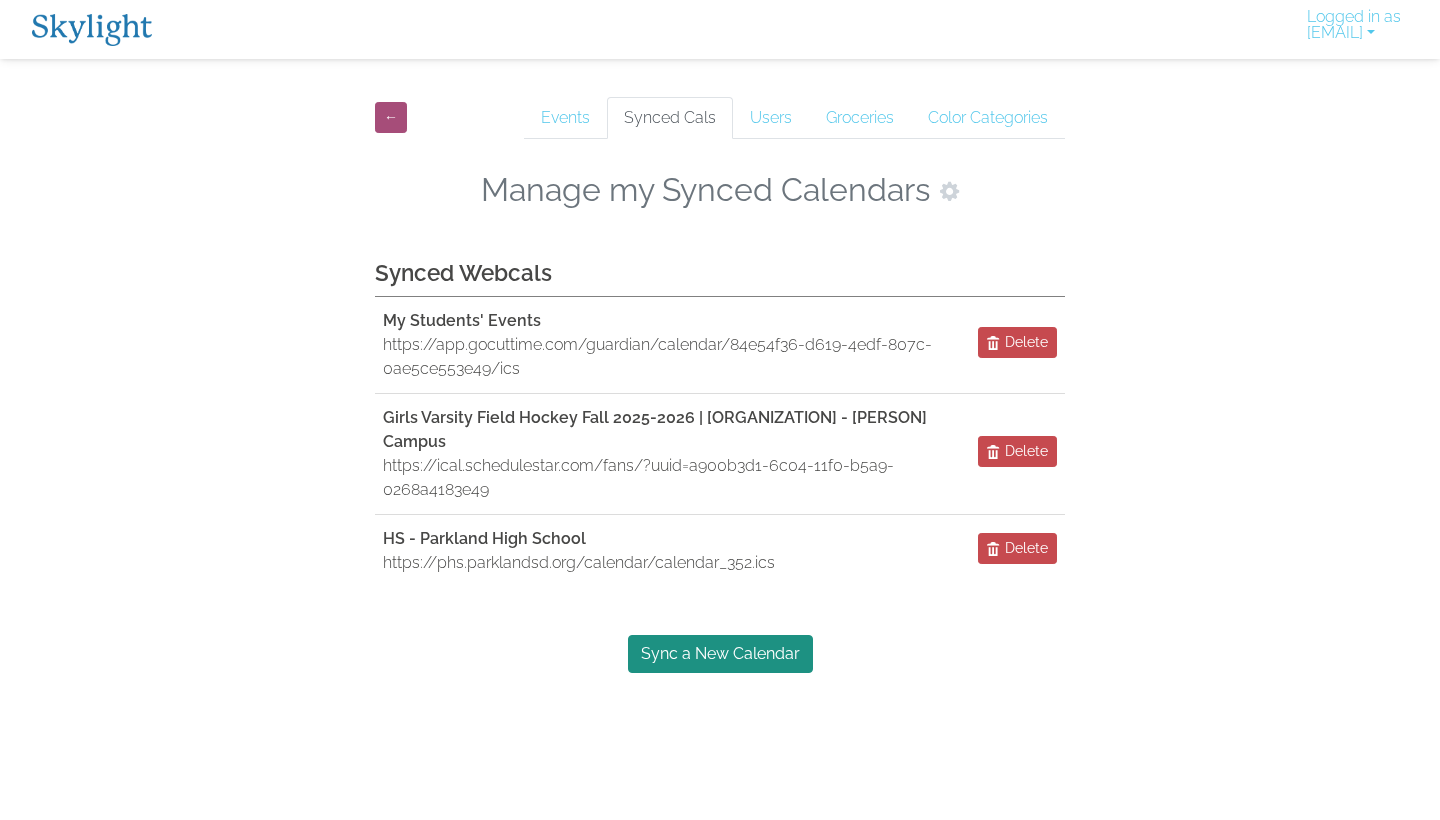 scroll, scrollTop: 0, scrollLeft: 0, axis: both 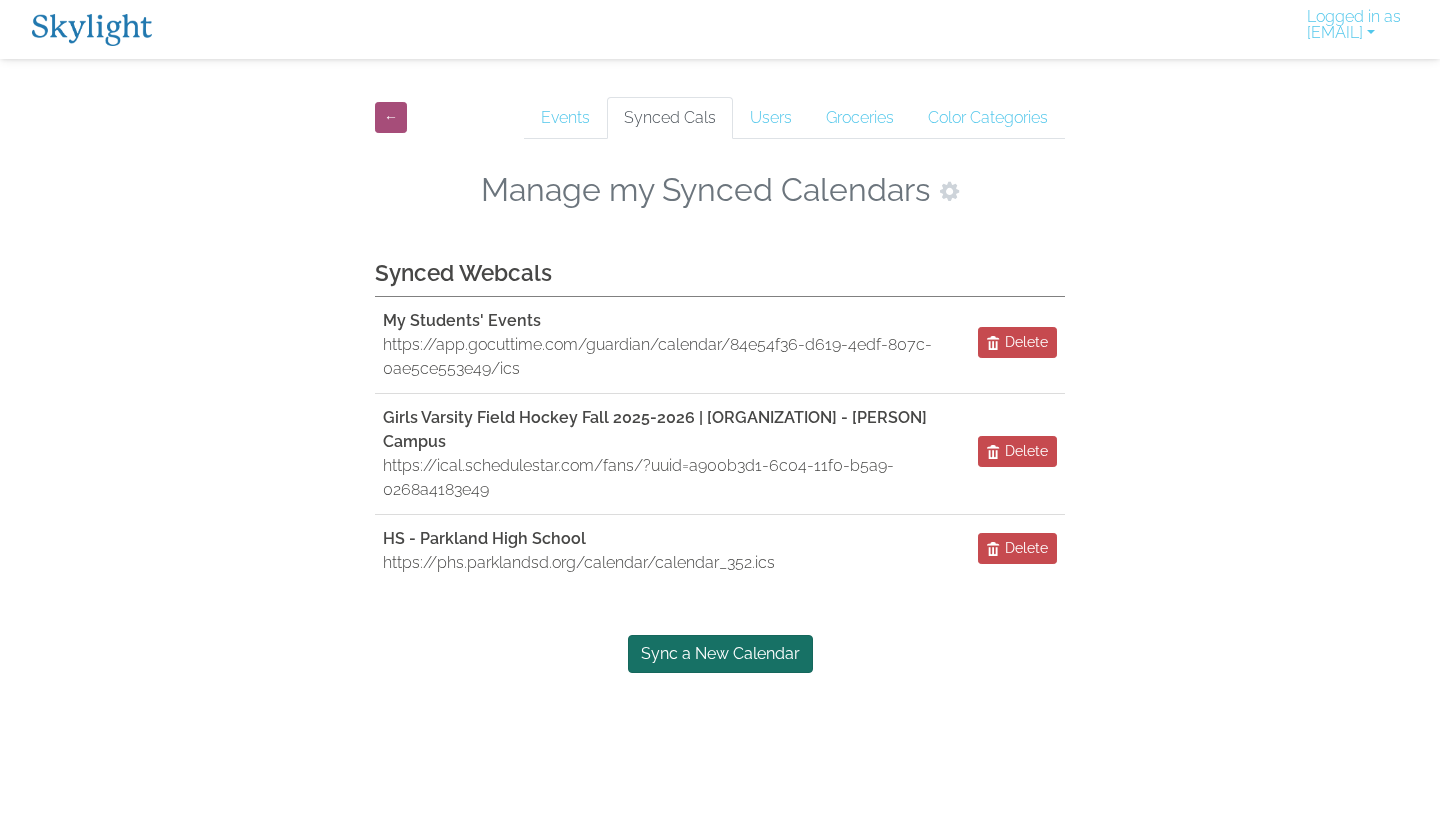 click on "Sync a New Calendar" at bounding box center (720, 654) 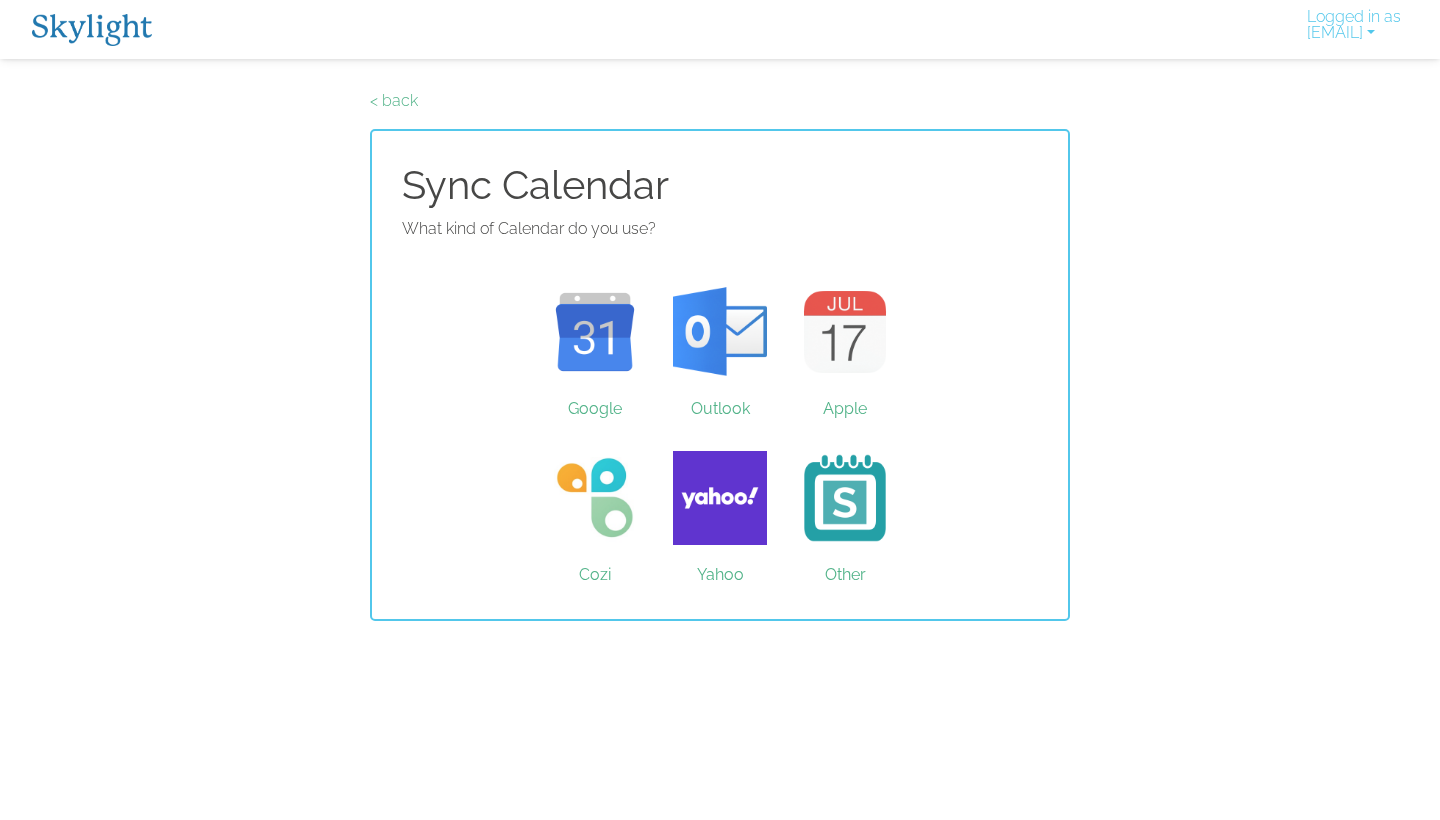 scroll, scrollTop: 0, scrollLeft: 0, axis: both 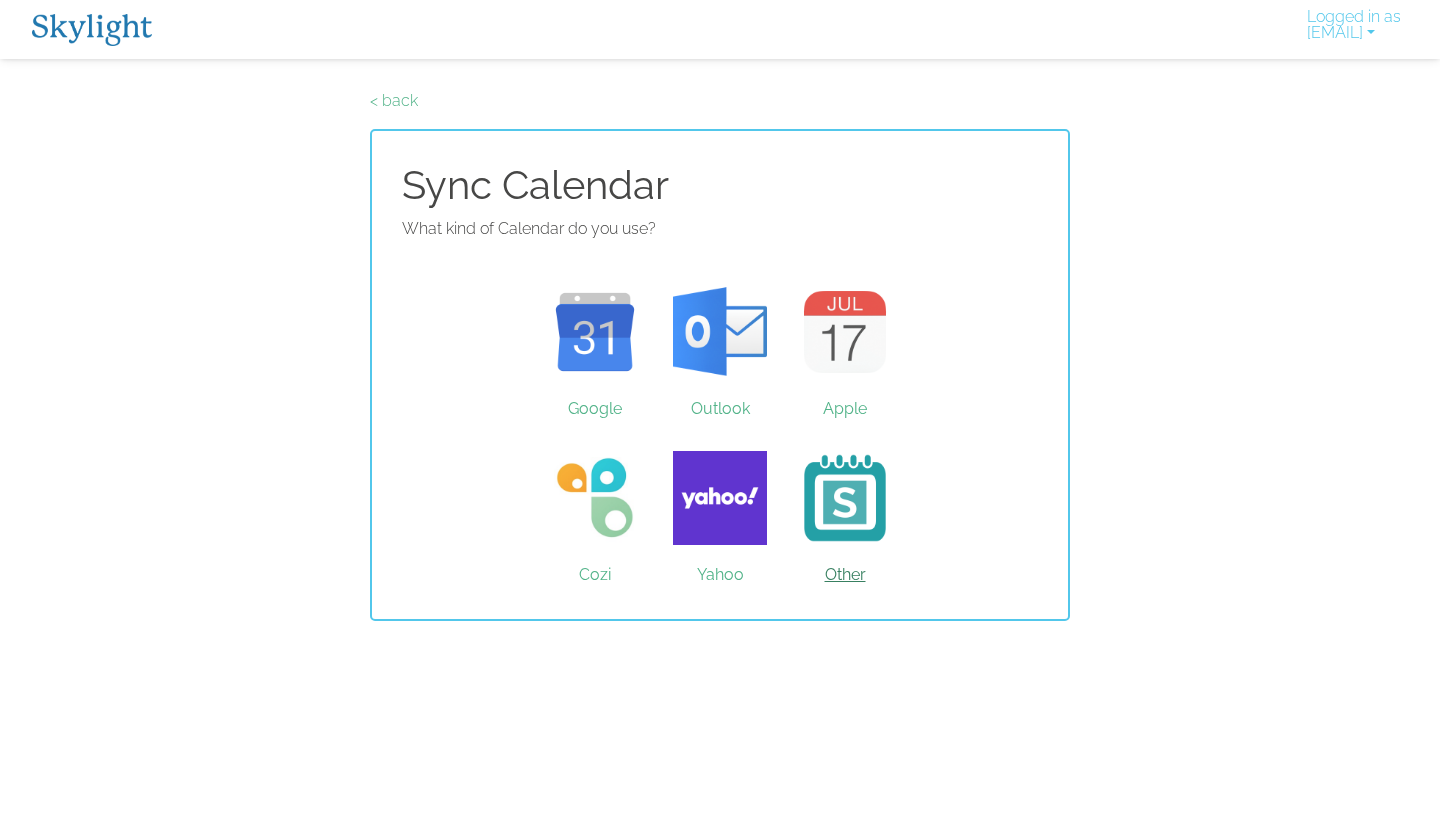 click on "Other" at bounding box center (845, 498) 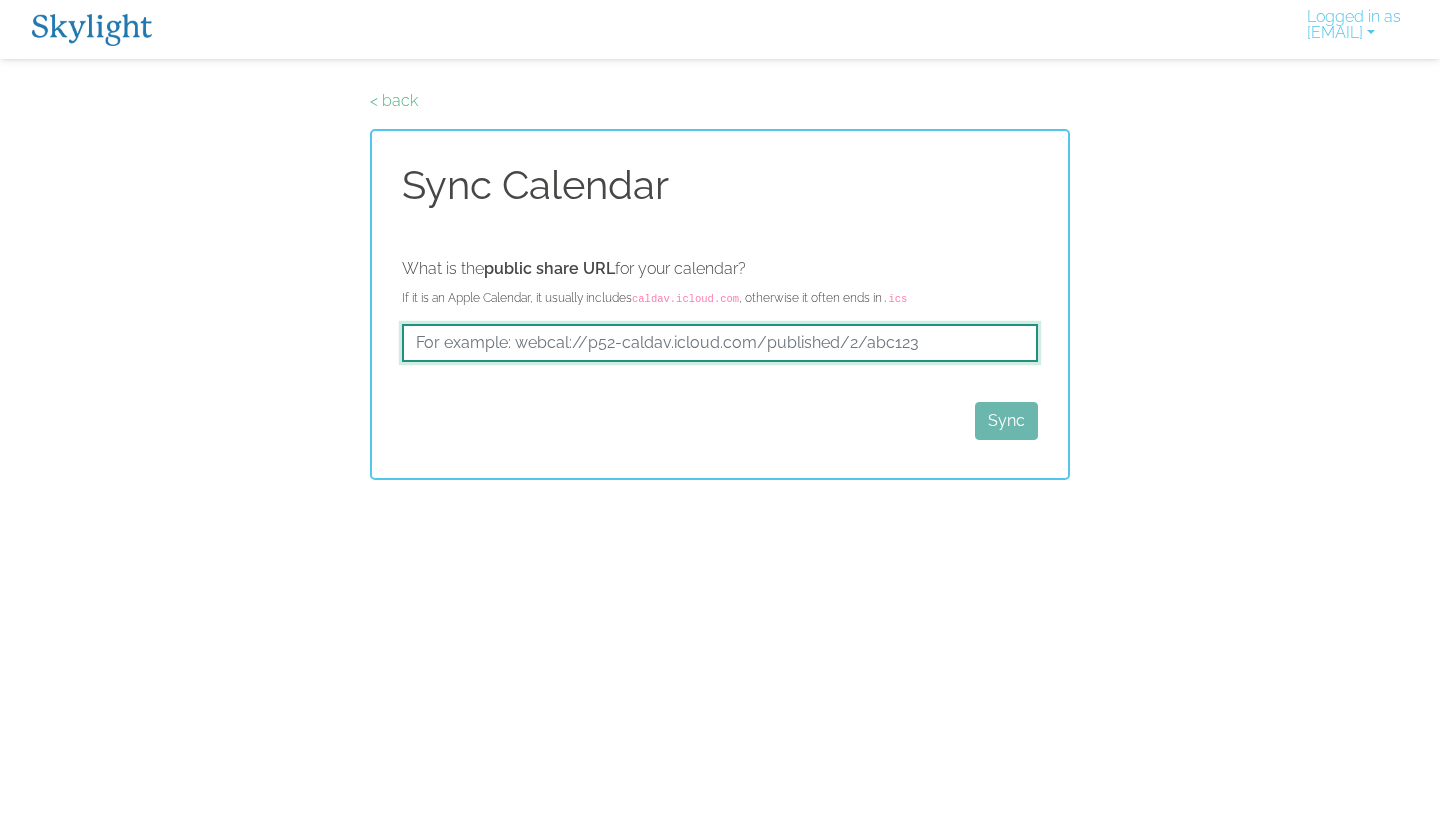 click at bounding box center [720, 343] 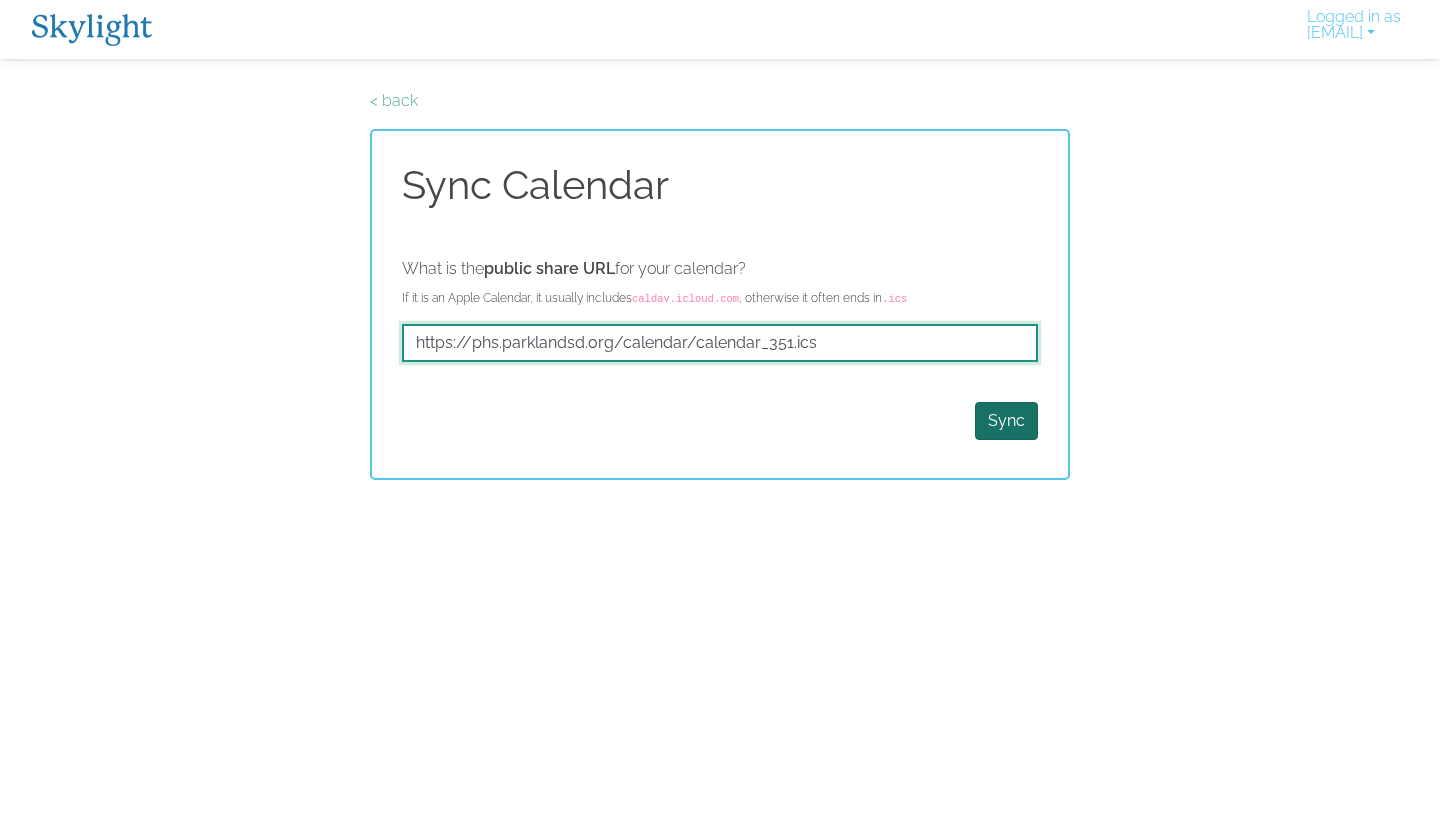 type on "https://phs.parklandsd.org/calendar/calendar_351.ics" 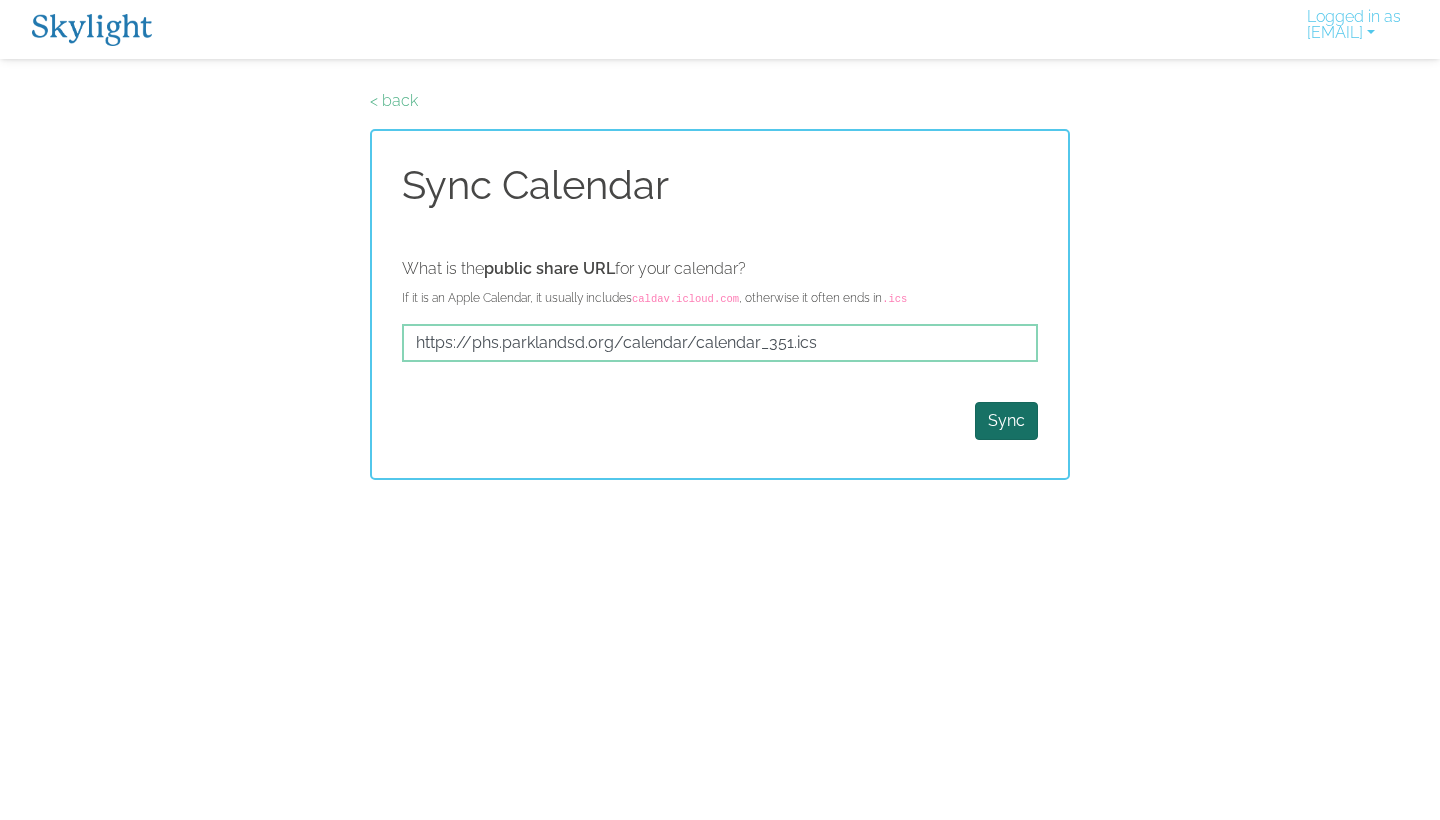 click on "Sync" at bounding box center [1006, 421] 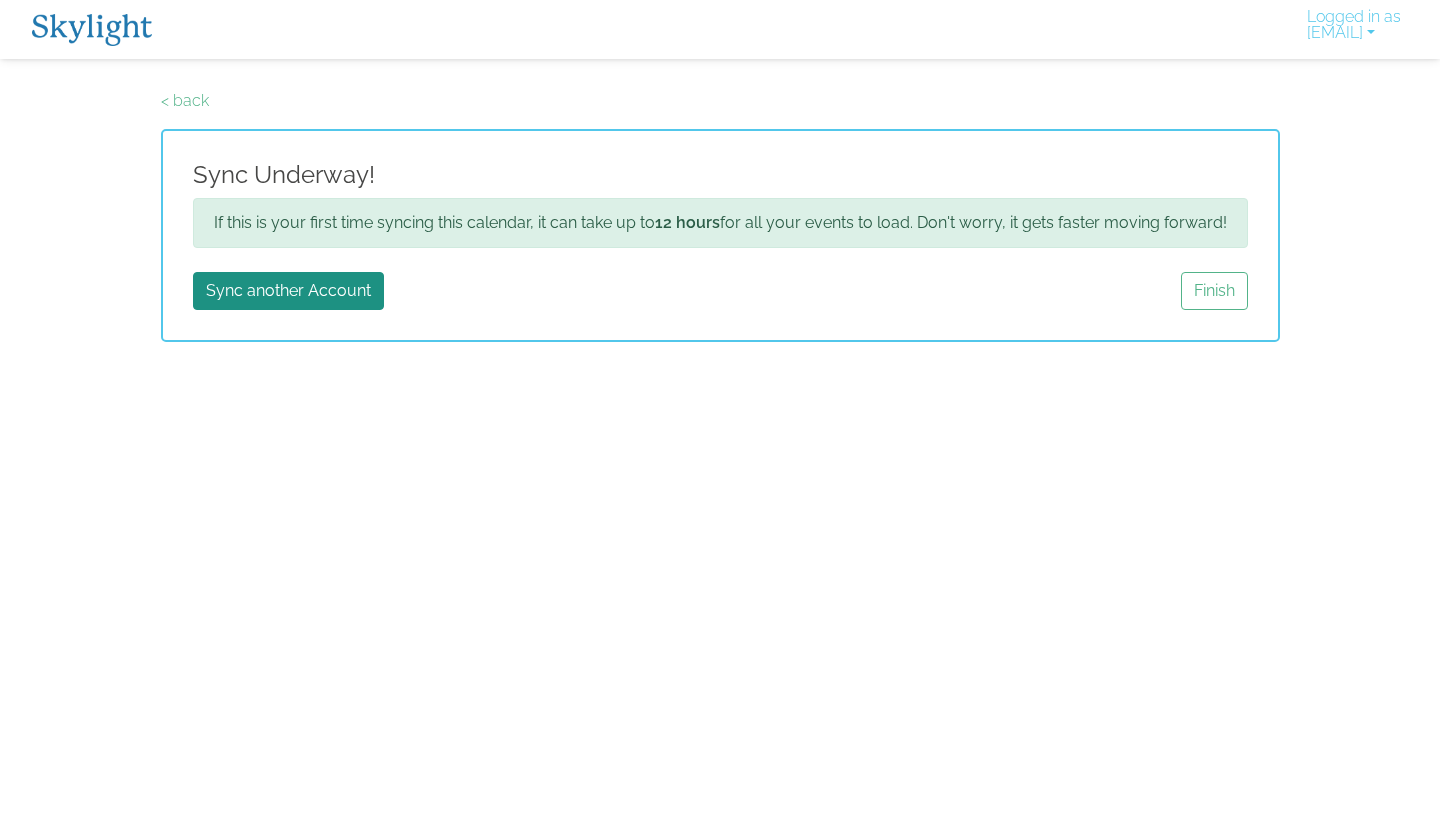 scroll, scrollTop: 0, scrollLeft: 0, axis: both 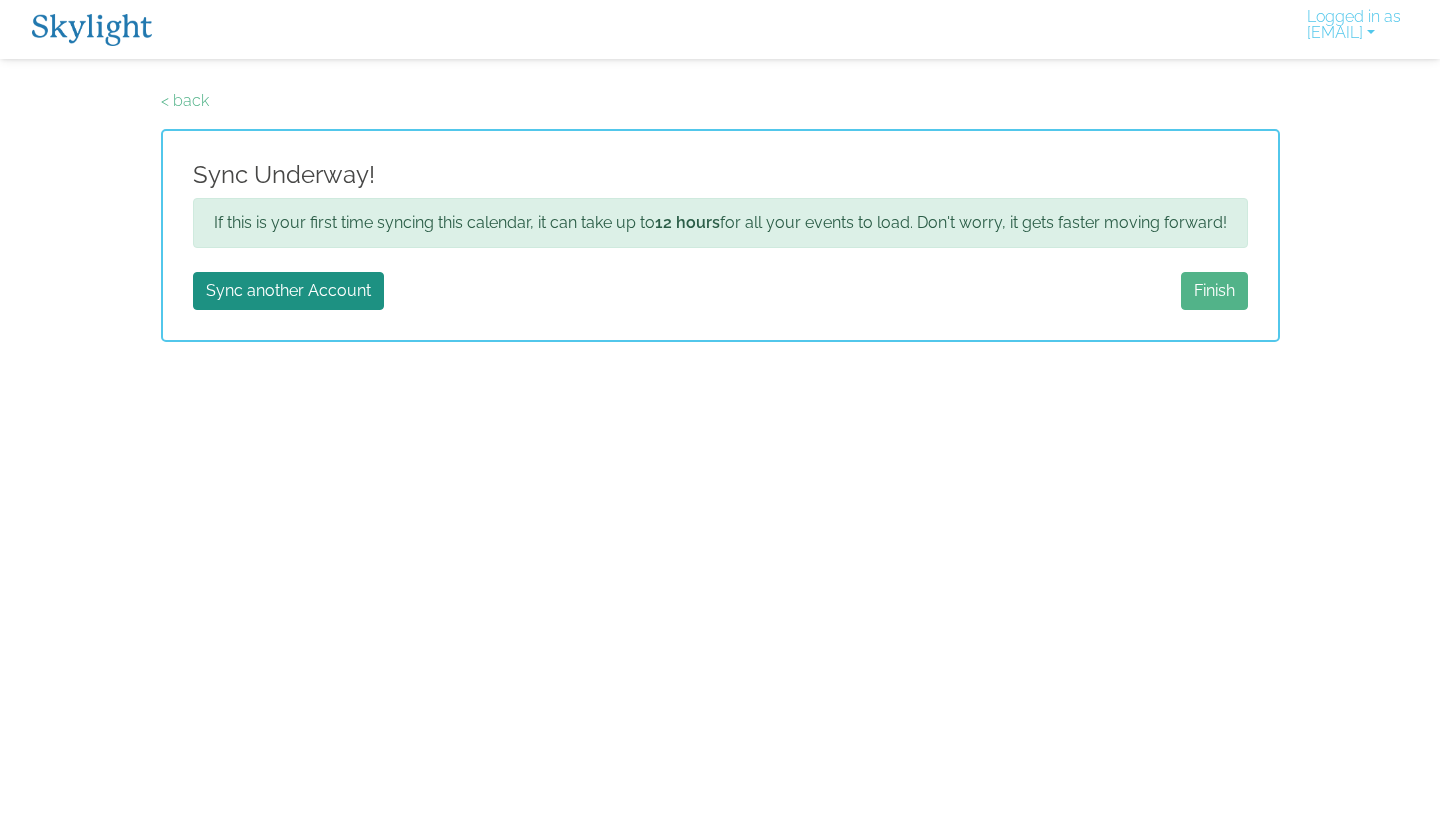 click on "Finish" at bounding box center [1214, 291] 